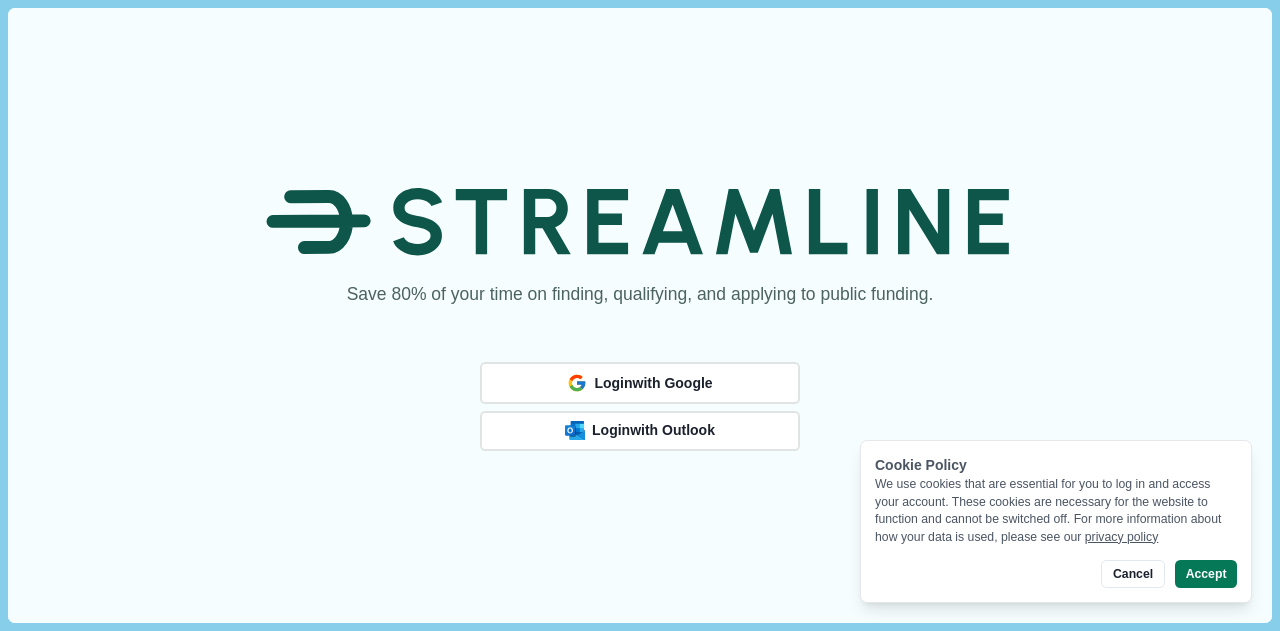 scroll, scrollTop: 0, scrollLeft: 0, axis: both 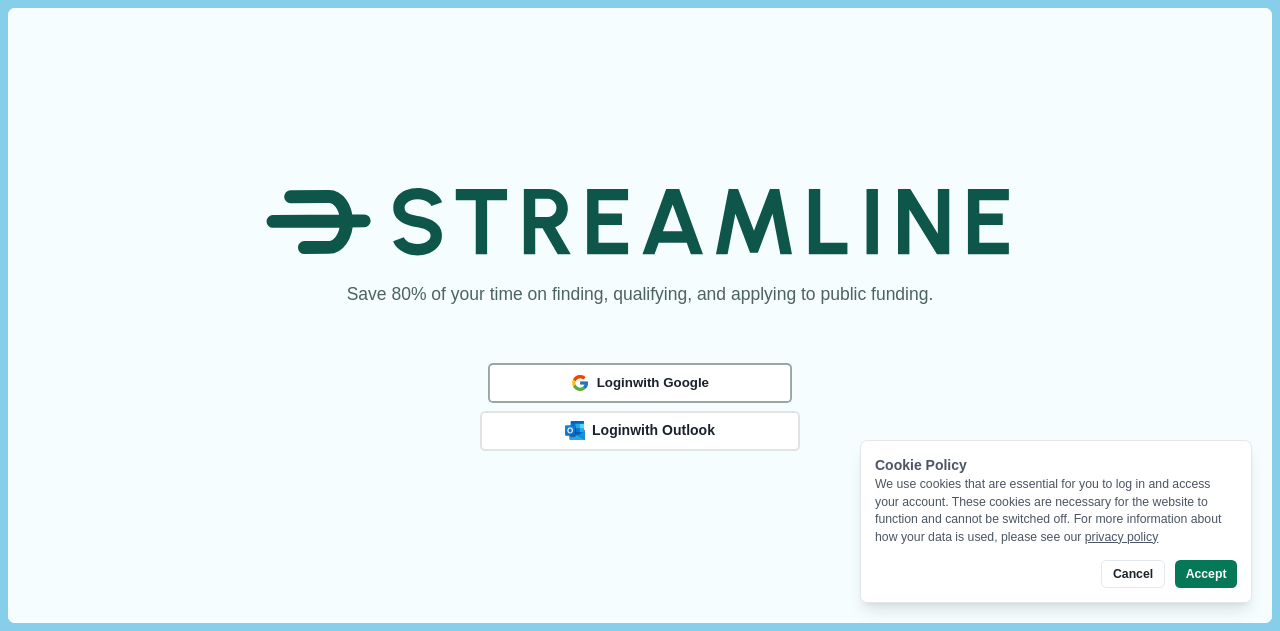 click on "Login  with Google" at bounding box center (653, 383) 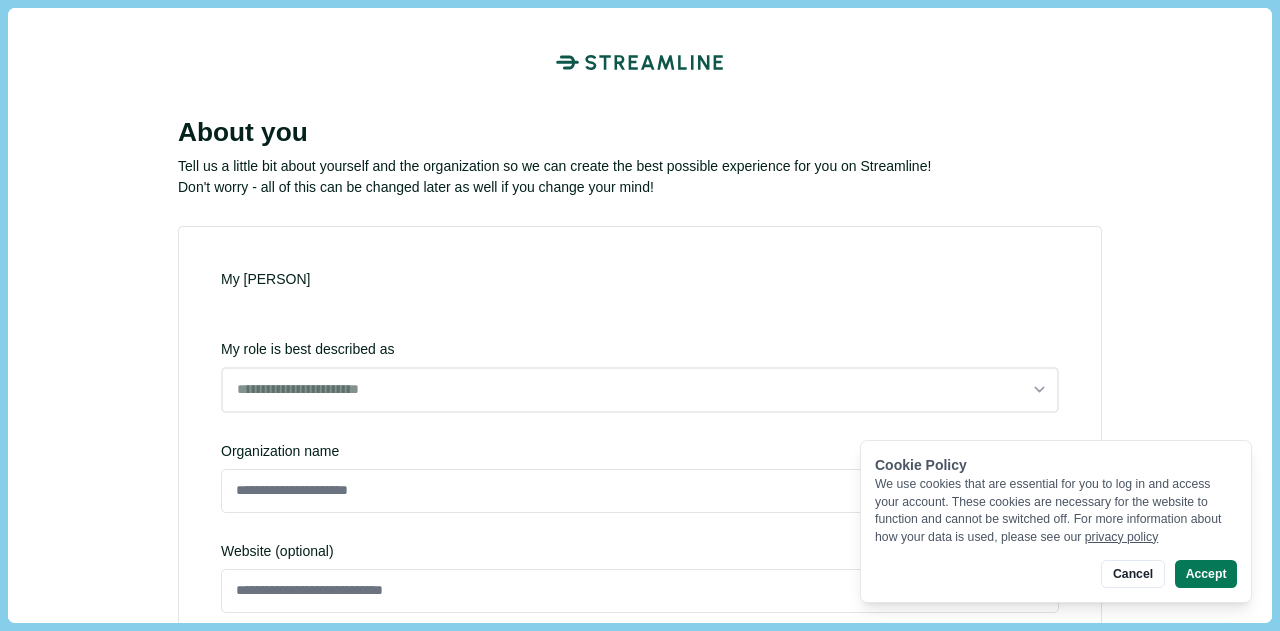 scroll, scrollTop: 0, scrollLeft: 0, axis: both 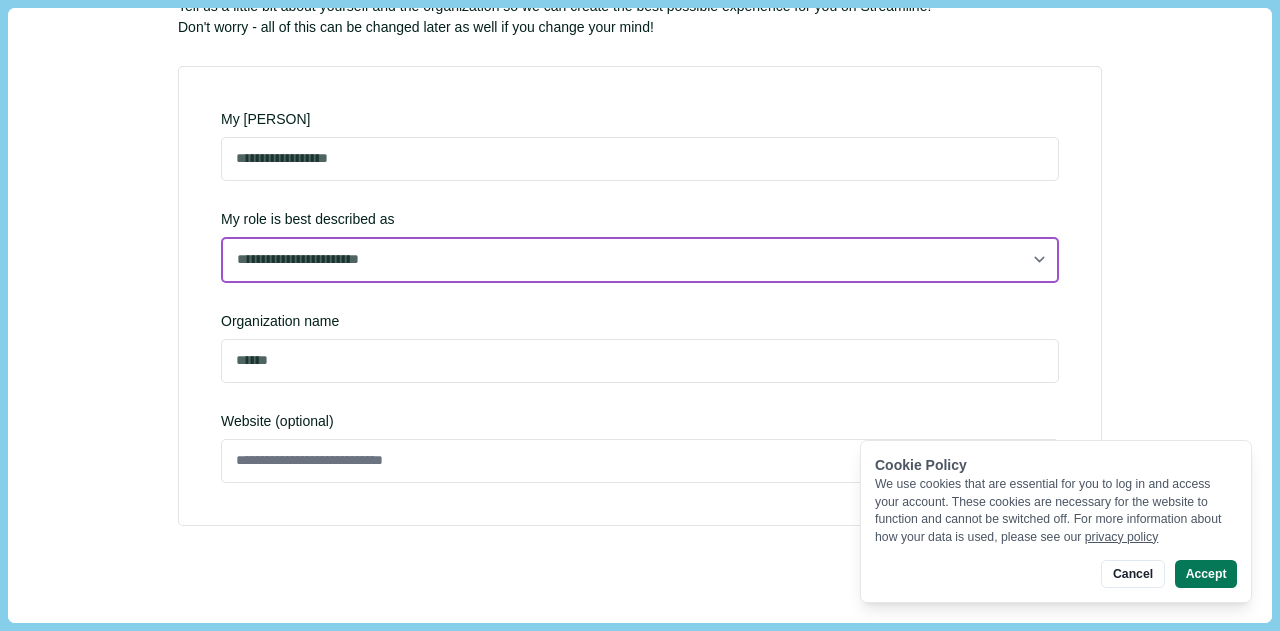 click on "**********" at bounding box center (640, 260) 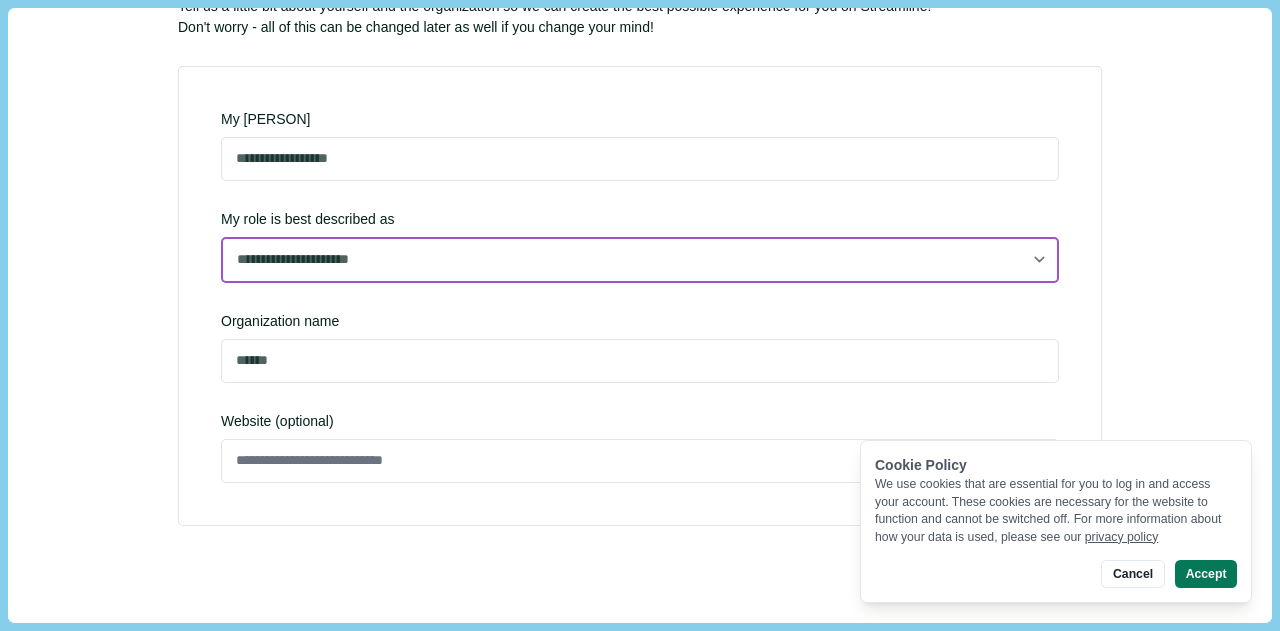 click on "**********" at bounding box center (640, 260) 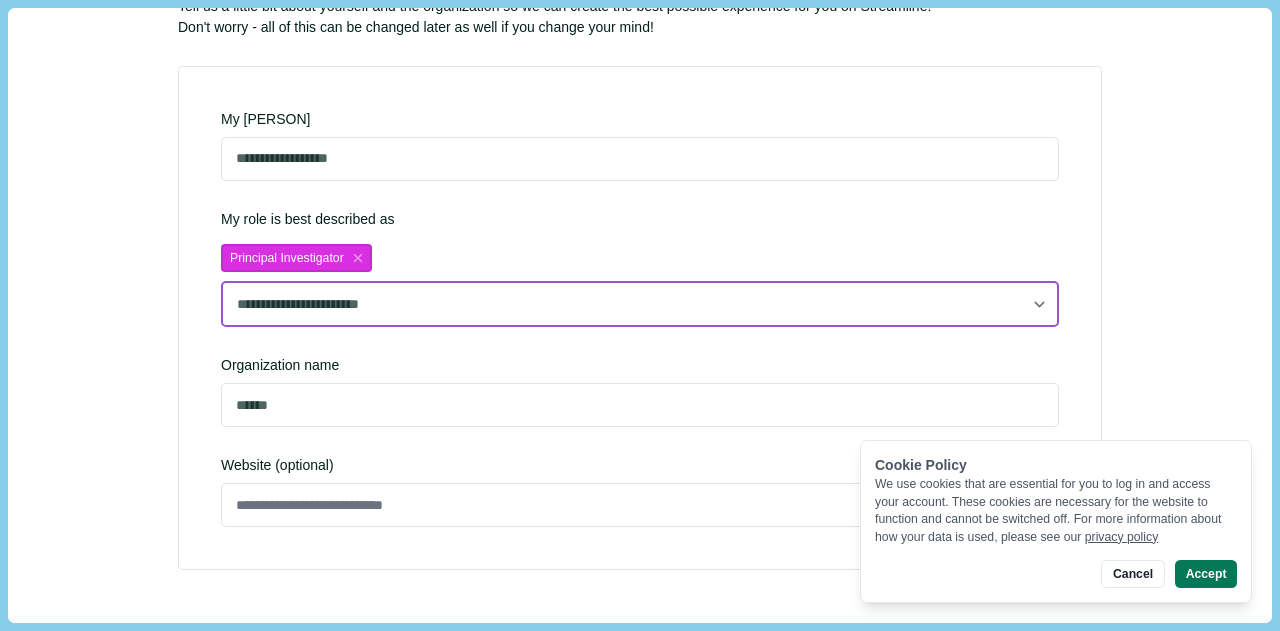 click on "**********" at bounding box center [640, 304] 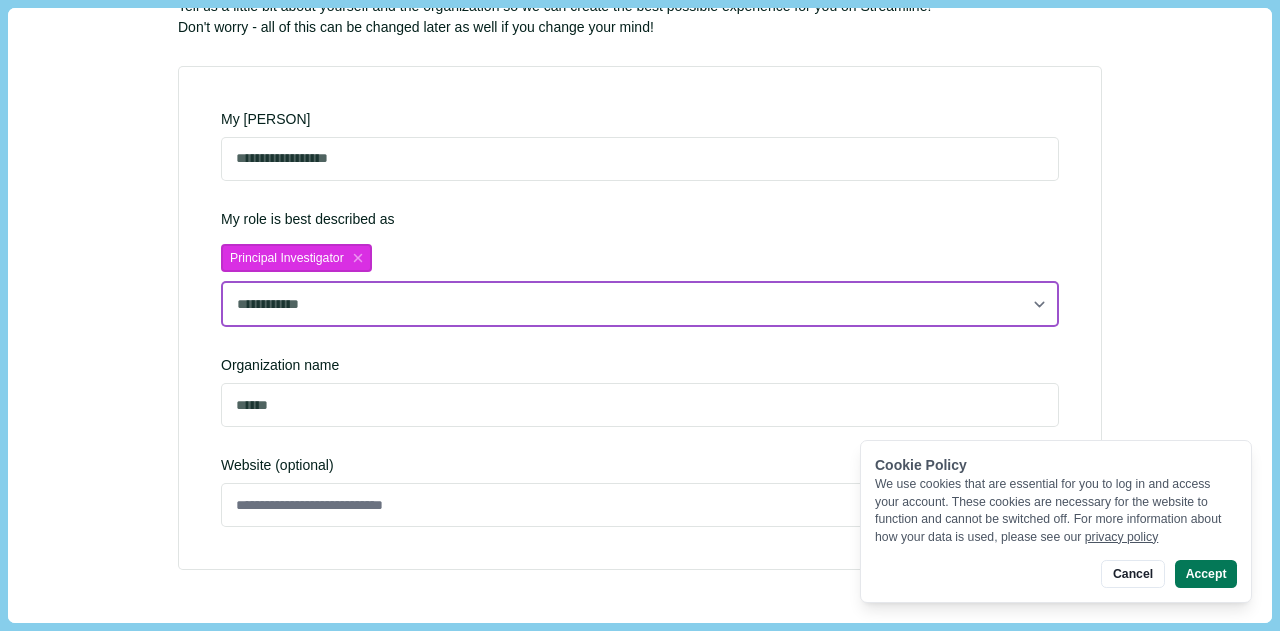 click on "**********" at bounding box center (640, 304) 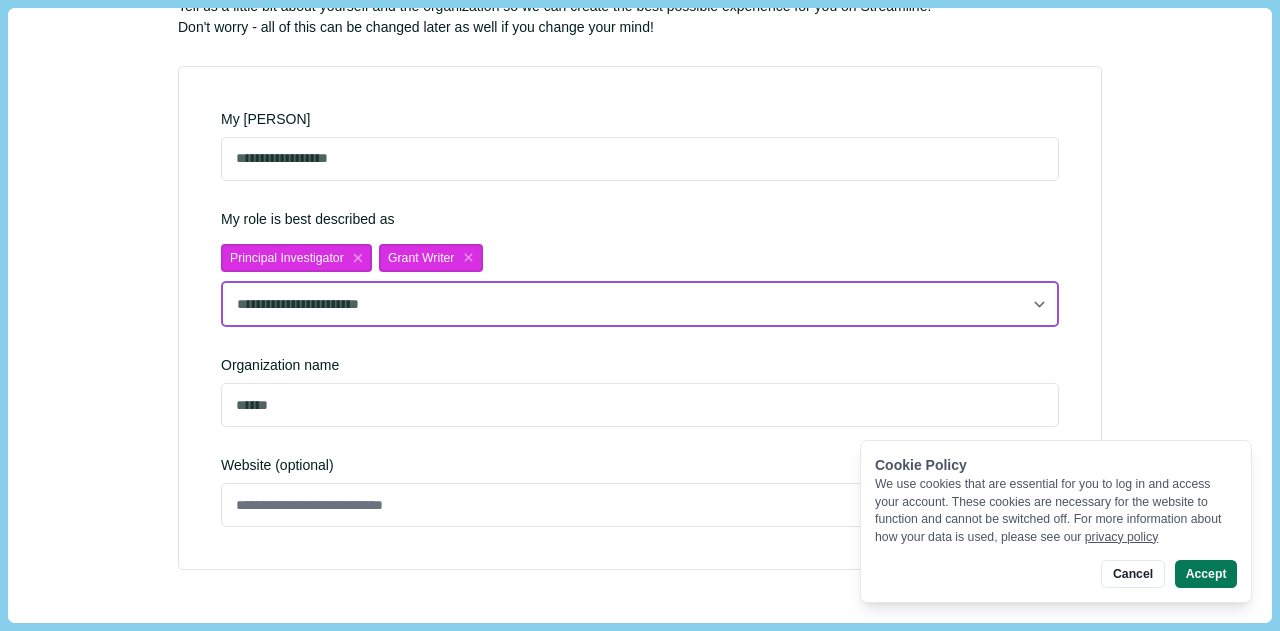 click on "**********" at bounding box center [640, 304] 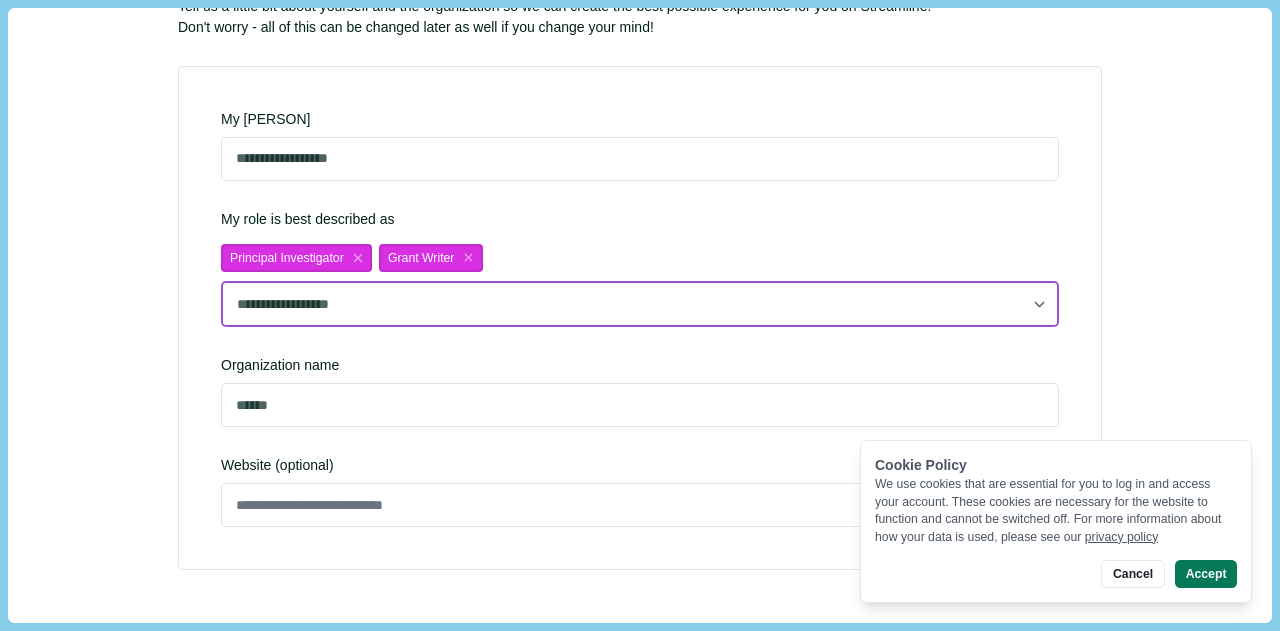 click on "**********" at bounding box center [640, 304] 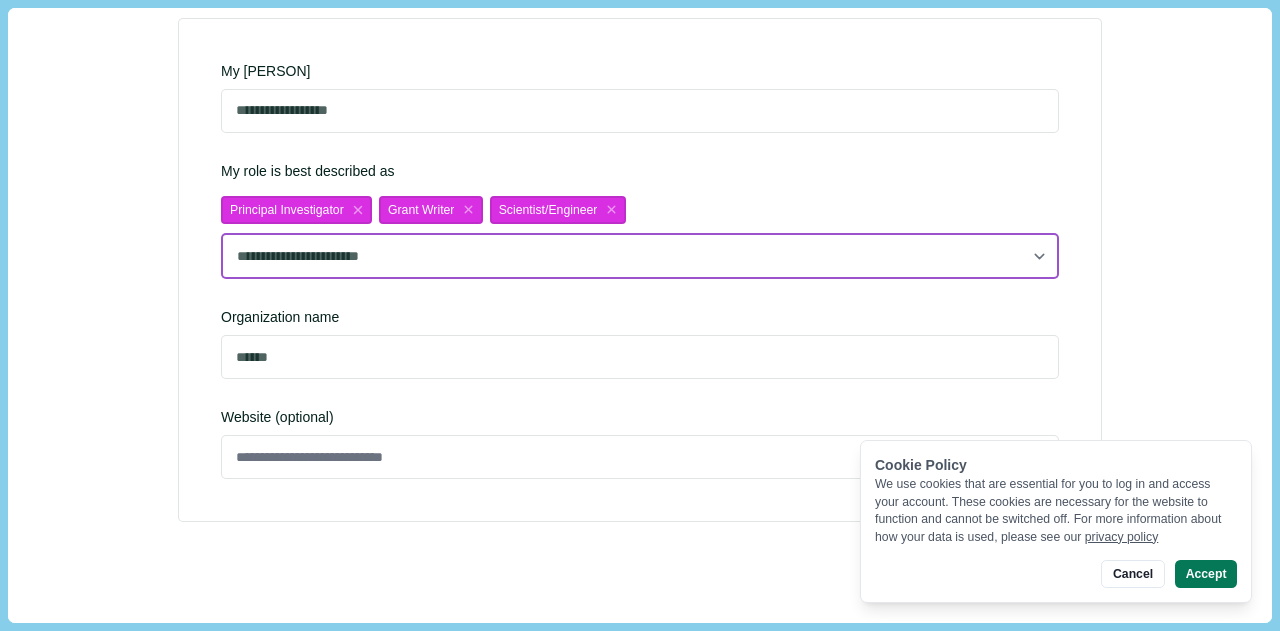 scroll, scrollTop: 234, scrollLeft: 0, axis: vertical 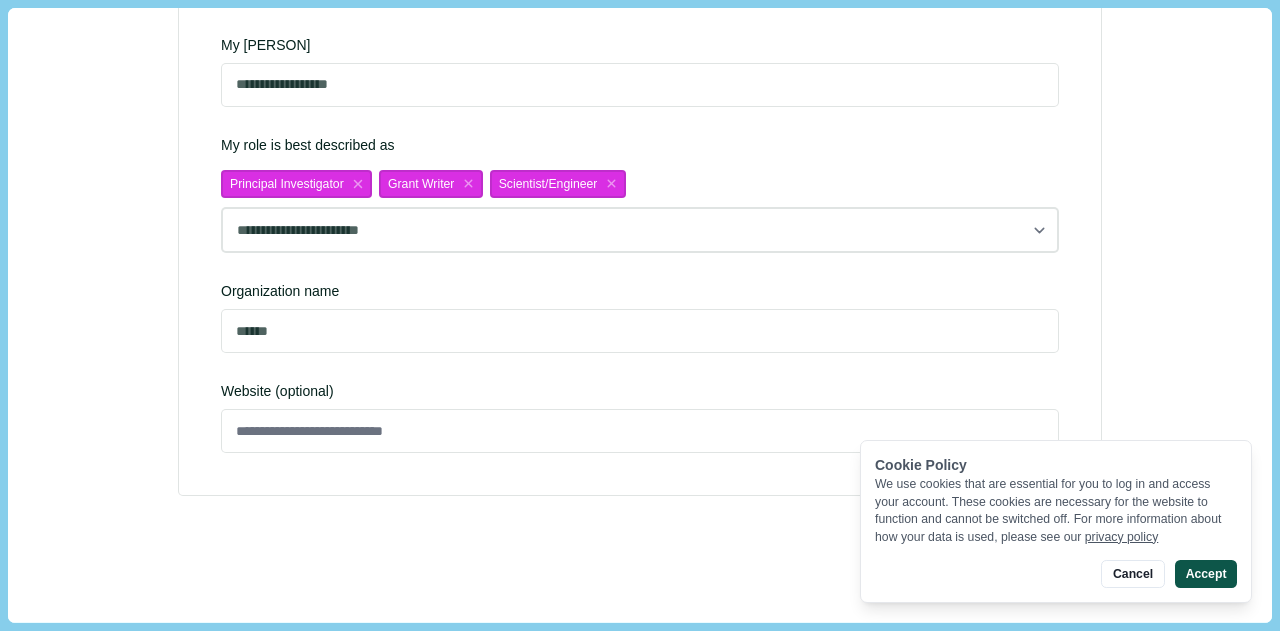 click on "Accept" at bounding box center [1206, 574] 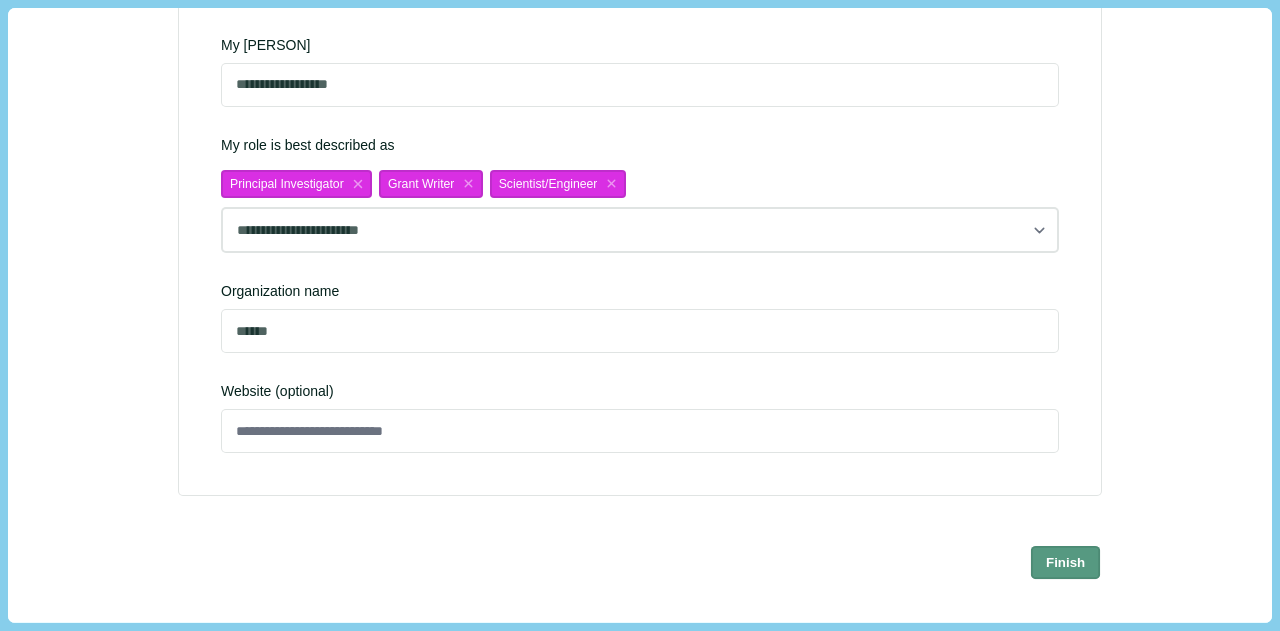 click on "Finish" at bounding box center [1066, 562] 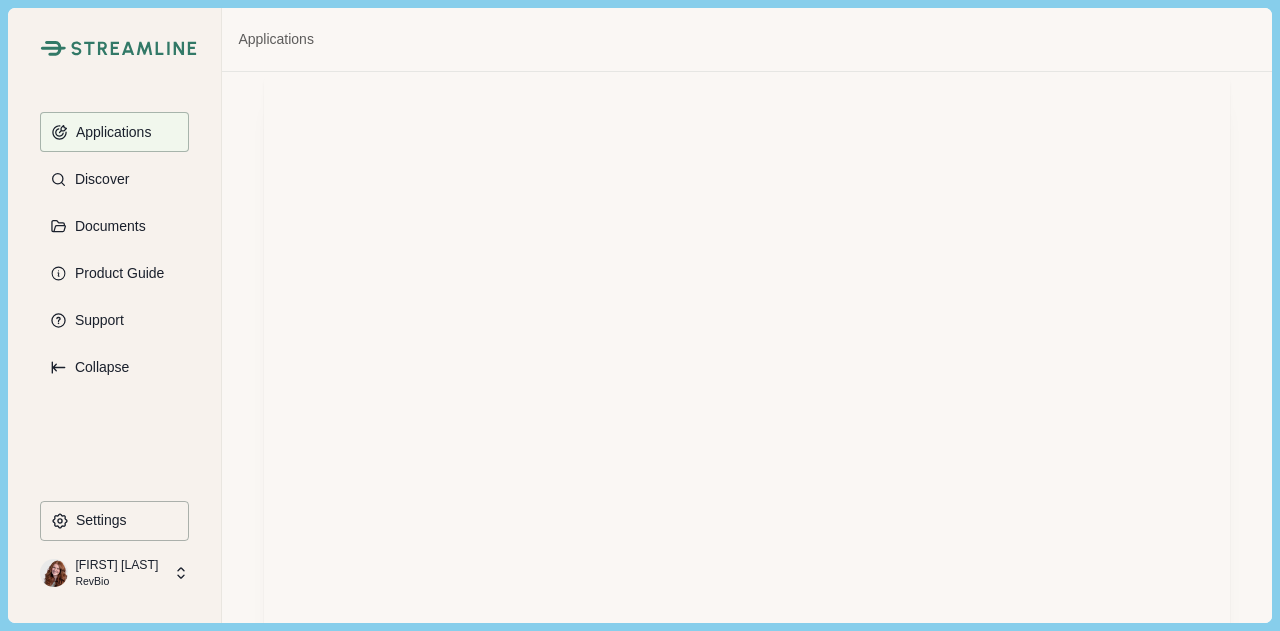 scroll, scrollTop: 0, scrollLeft: 0, axis: both 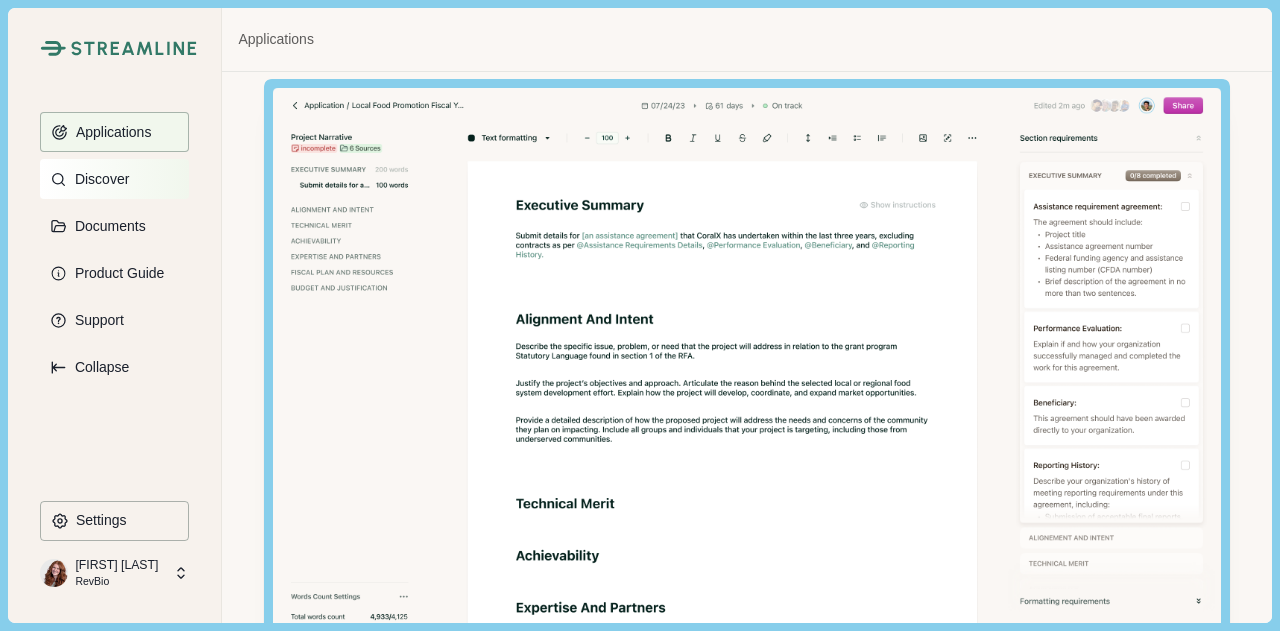 click on "Discover" at bounding box center (114, 179) 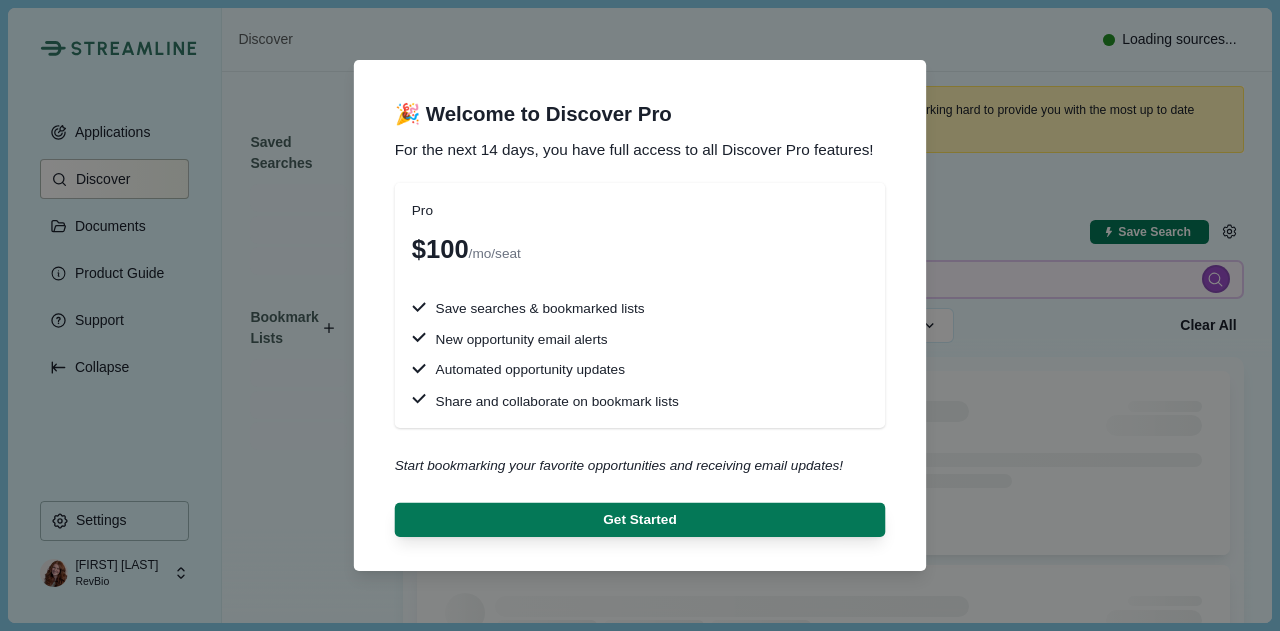 type 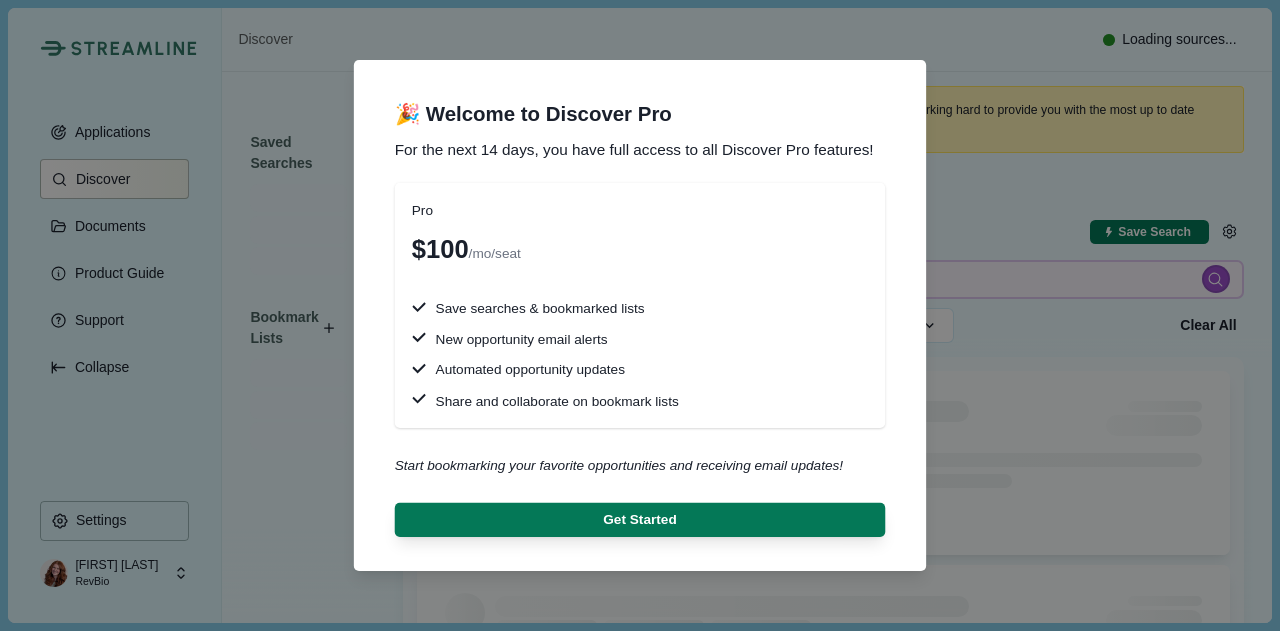 type 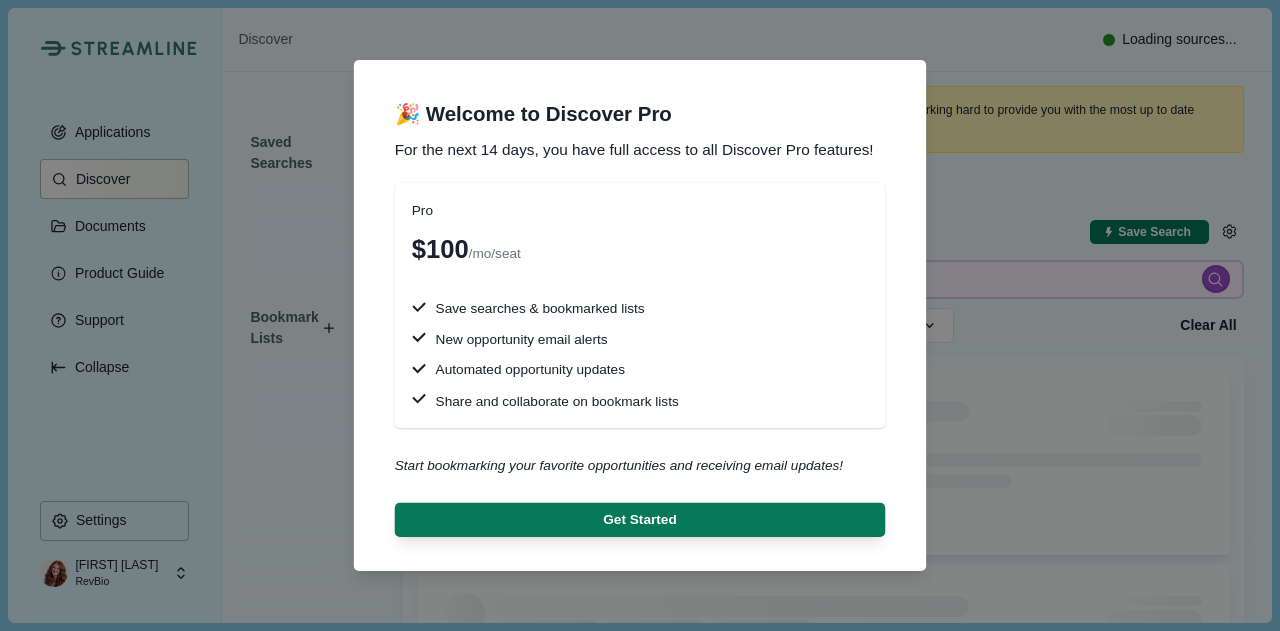 type 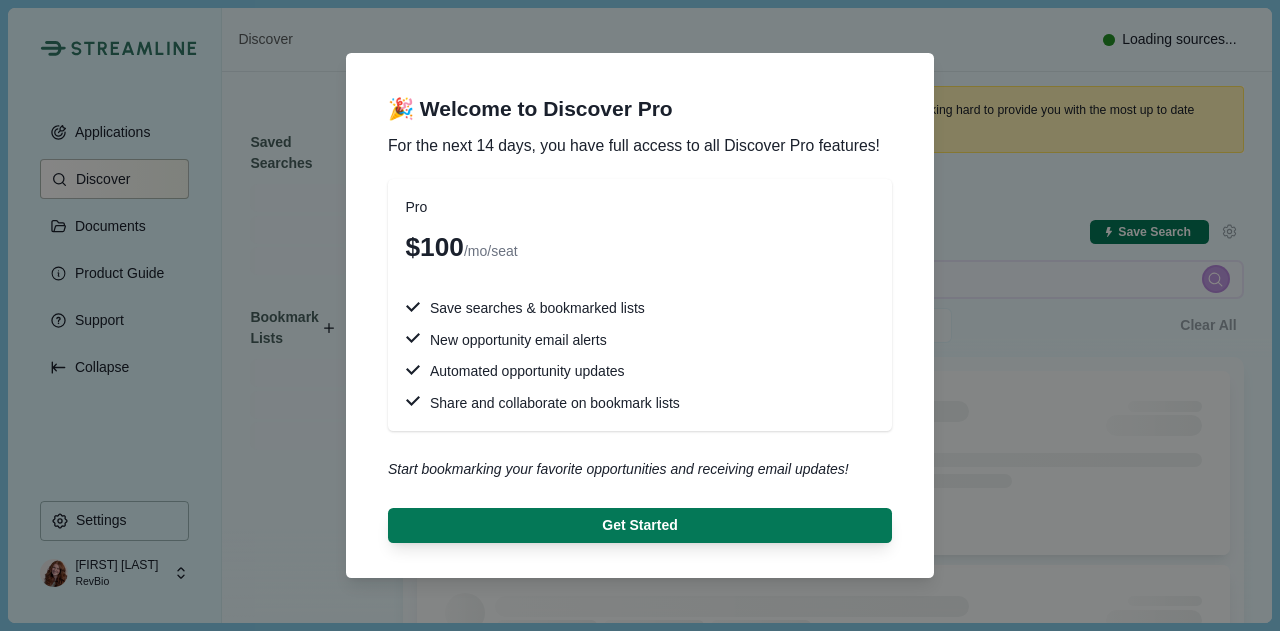 type 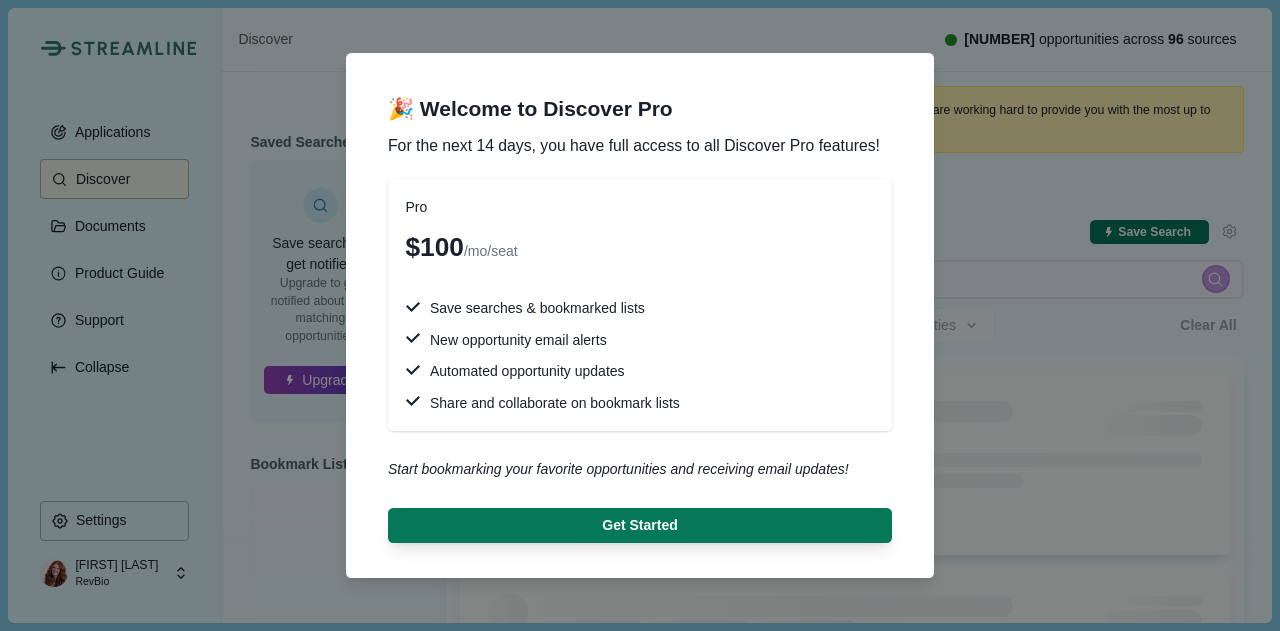 type 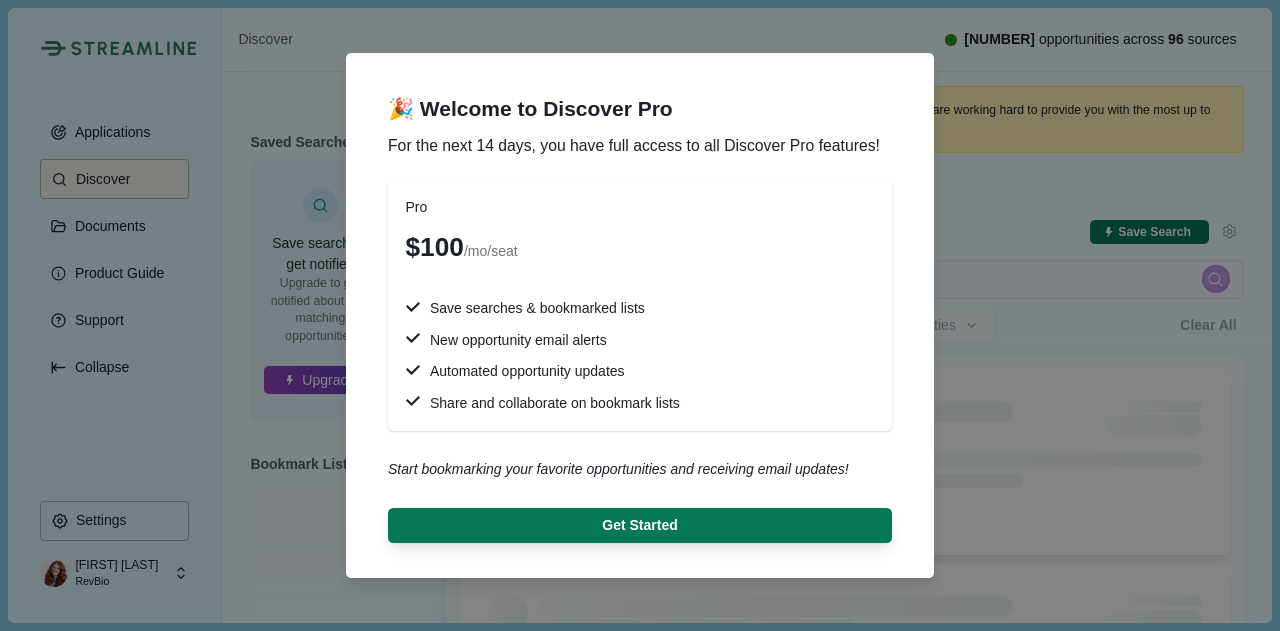 type 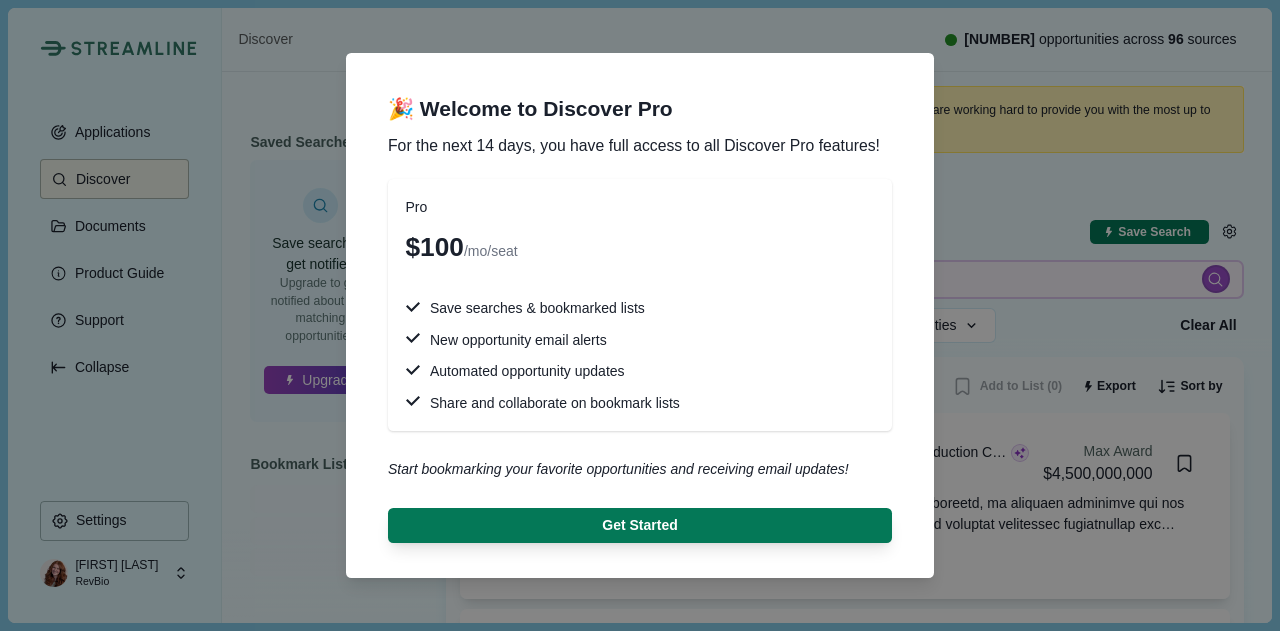 type 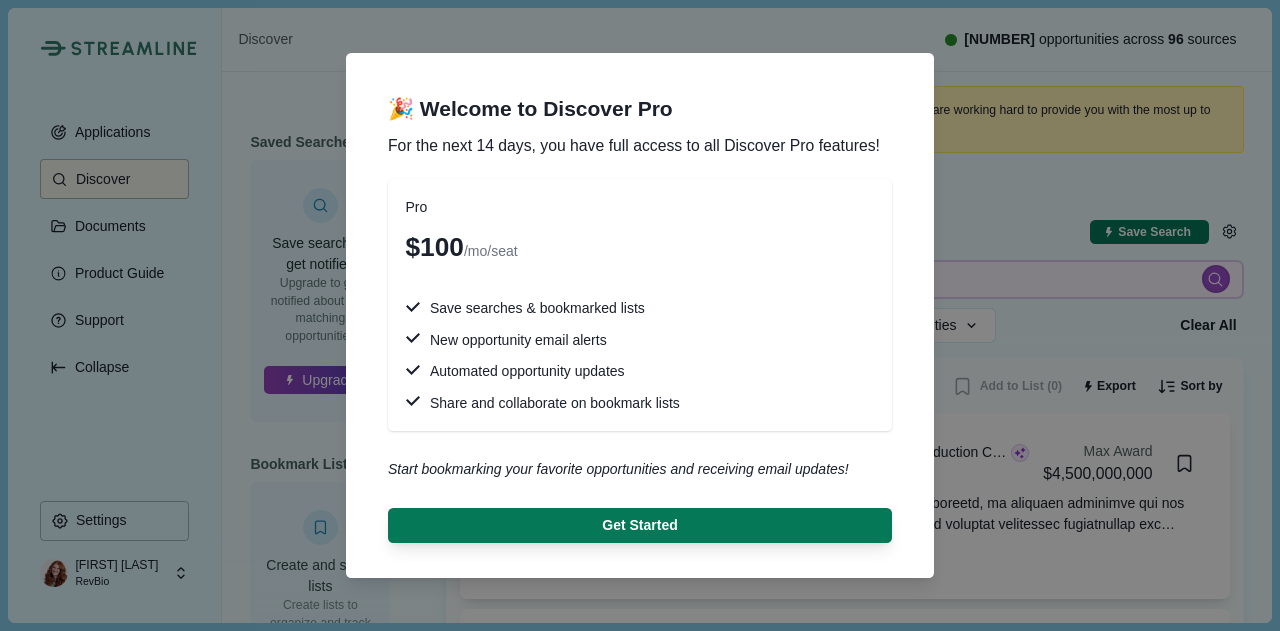 type 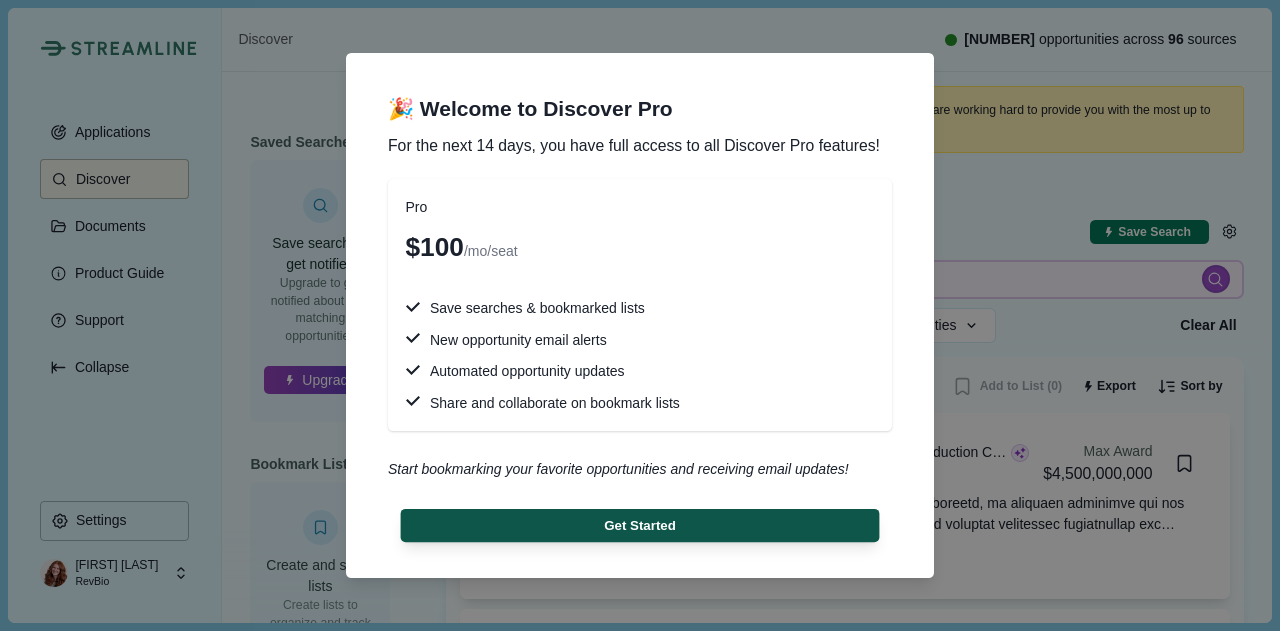 click on "Get Started" at bounding box center (640, 525) 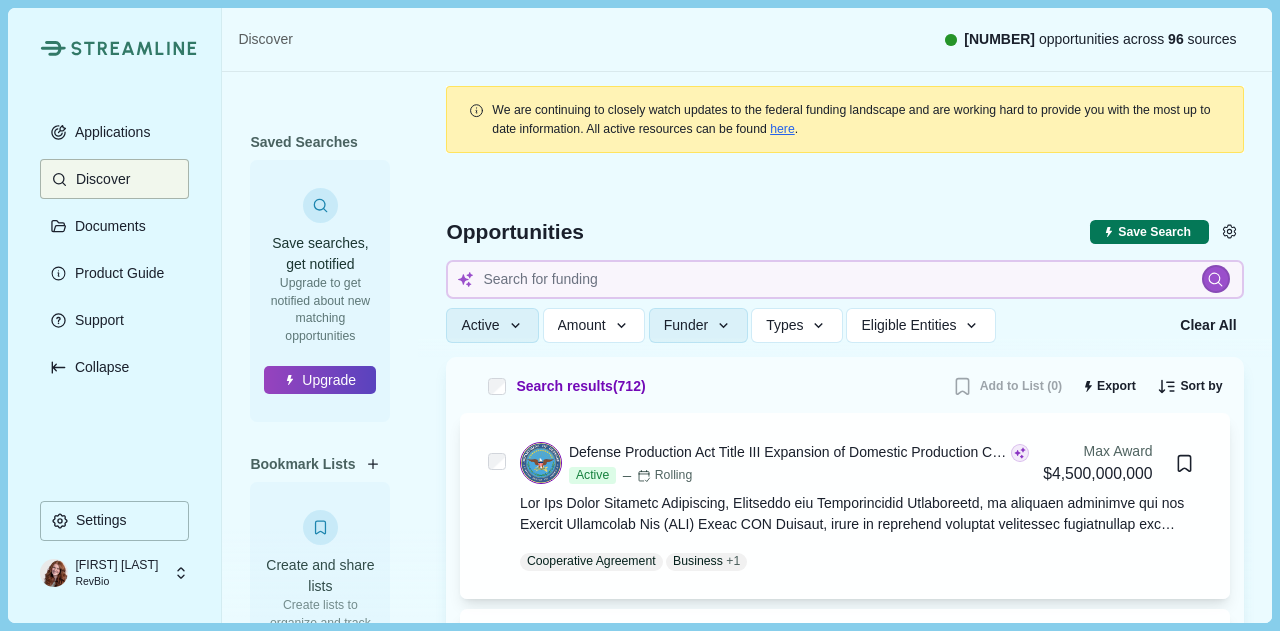 type 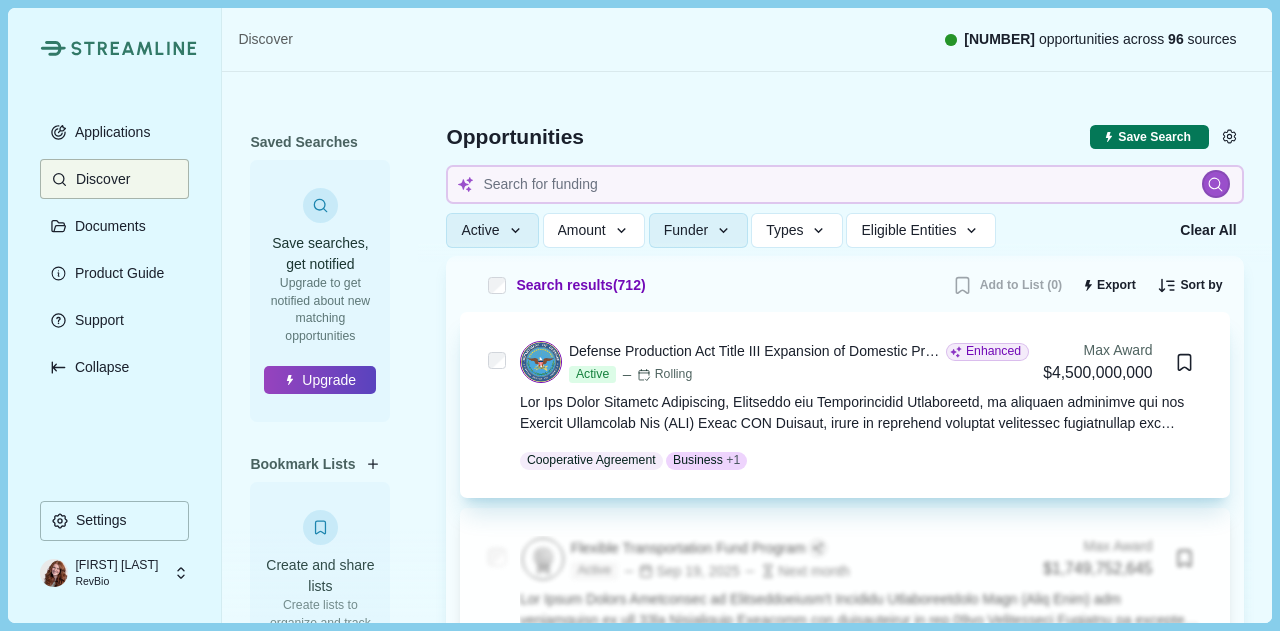 type 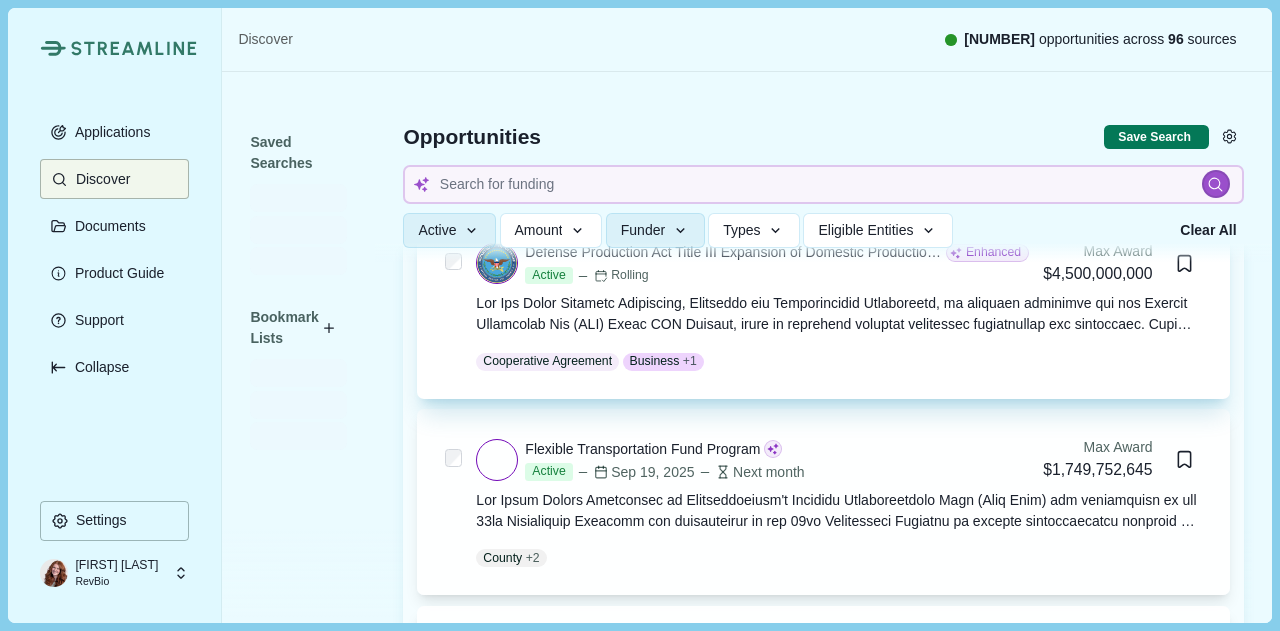 type 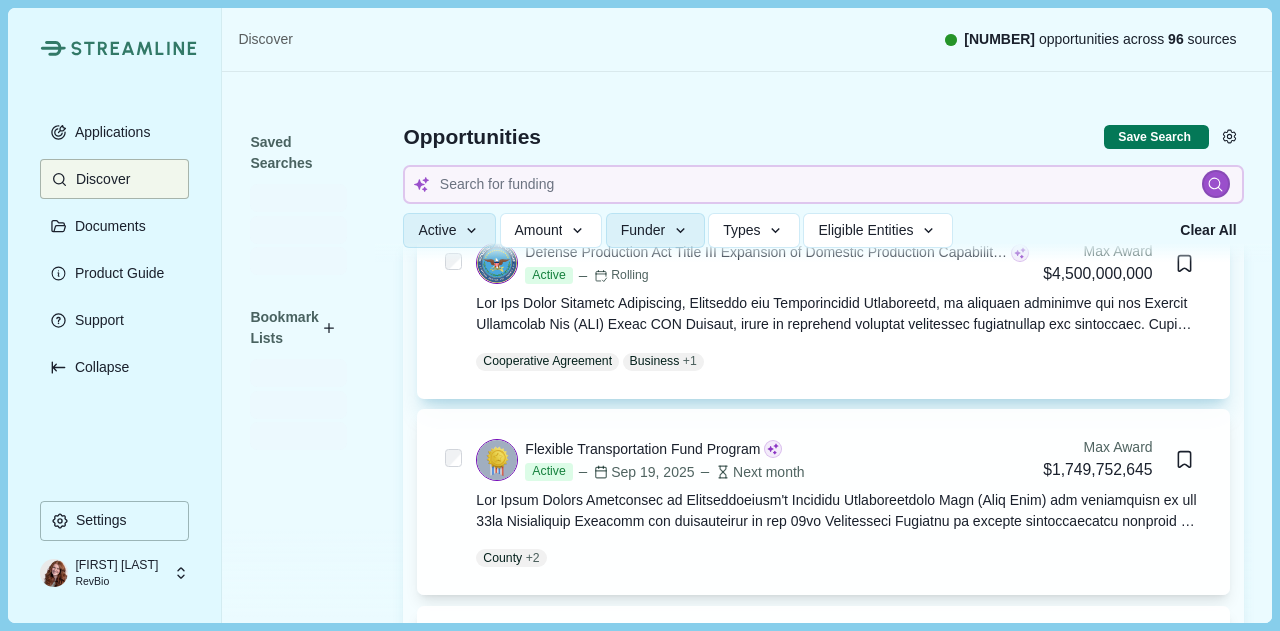 scroll, scrollTop: 1, scrollLeft: 0, axis: vertical 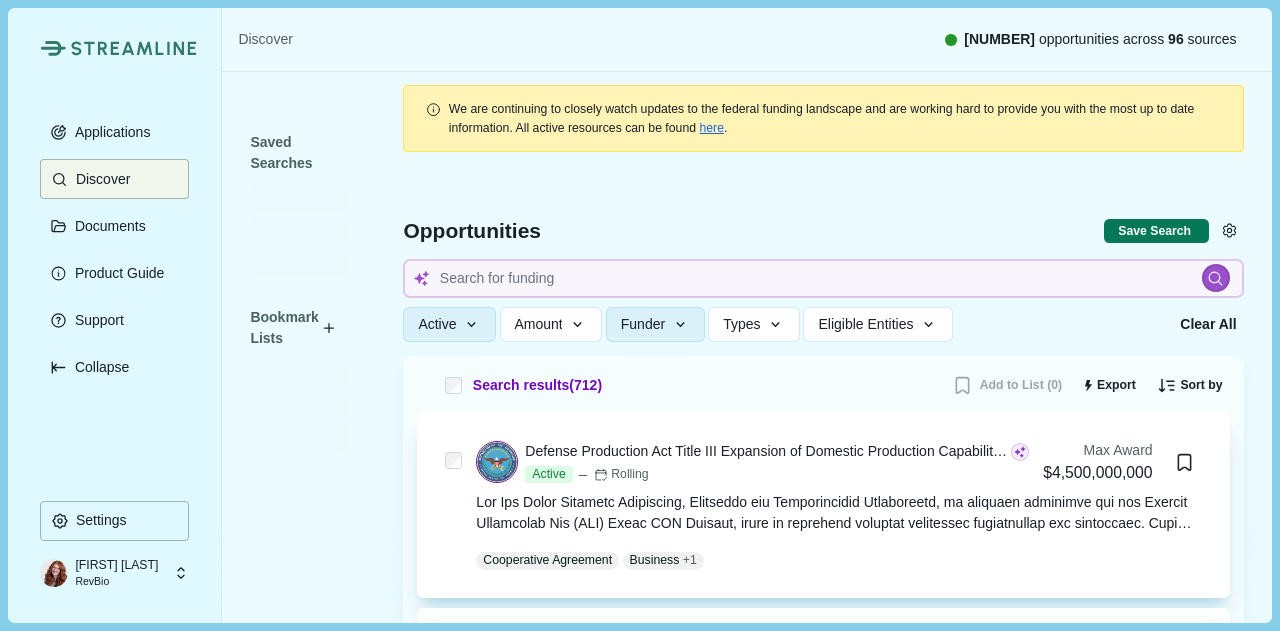 type 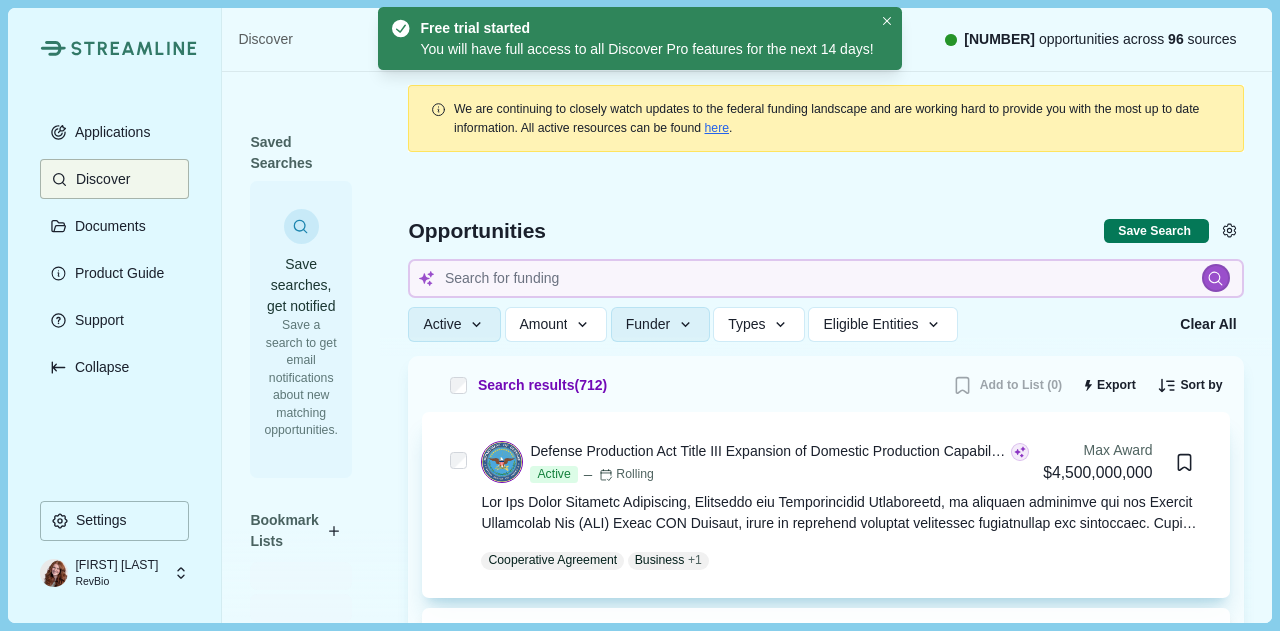 scroll, scrollTop: 0, scrollLeft: 0, axis: both 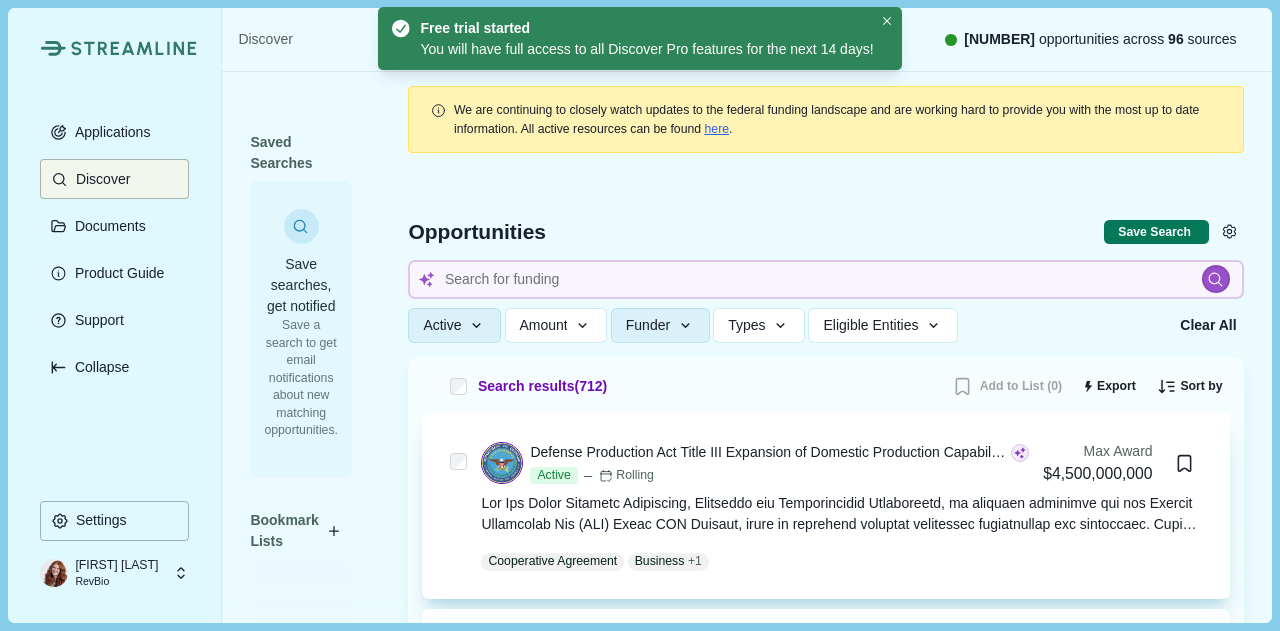 type 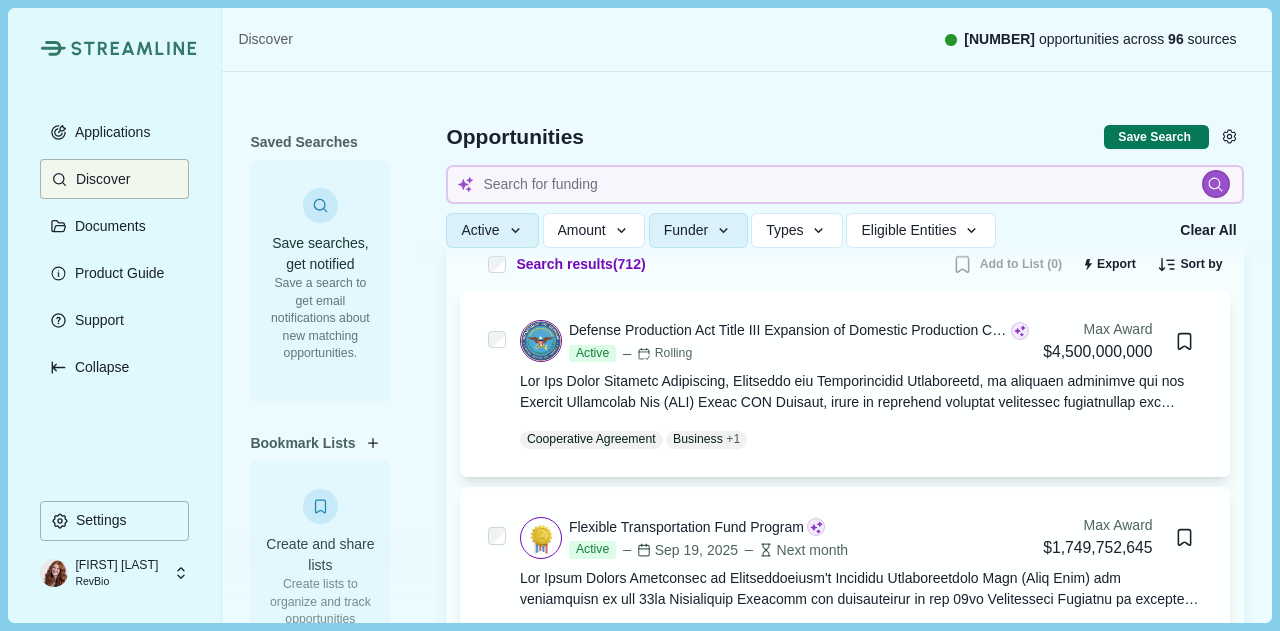scroll, scrollTop: 0, scrollLeft: 0, axis: both 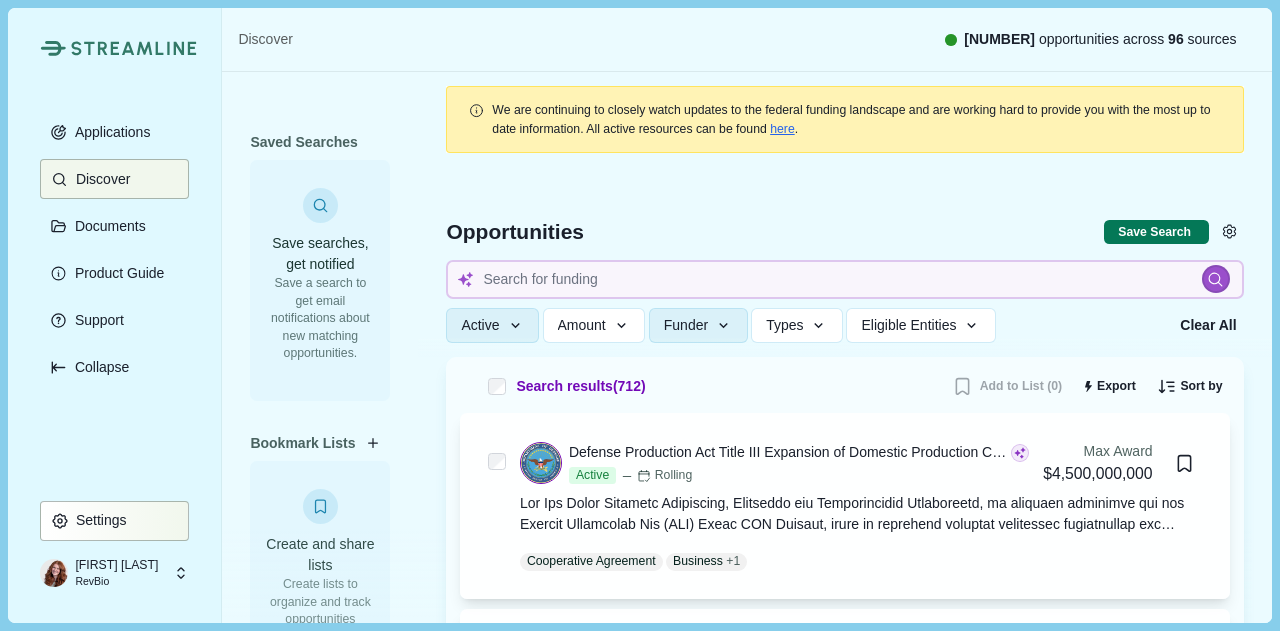 click on "Settings" at bounding box center [114, 521] 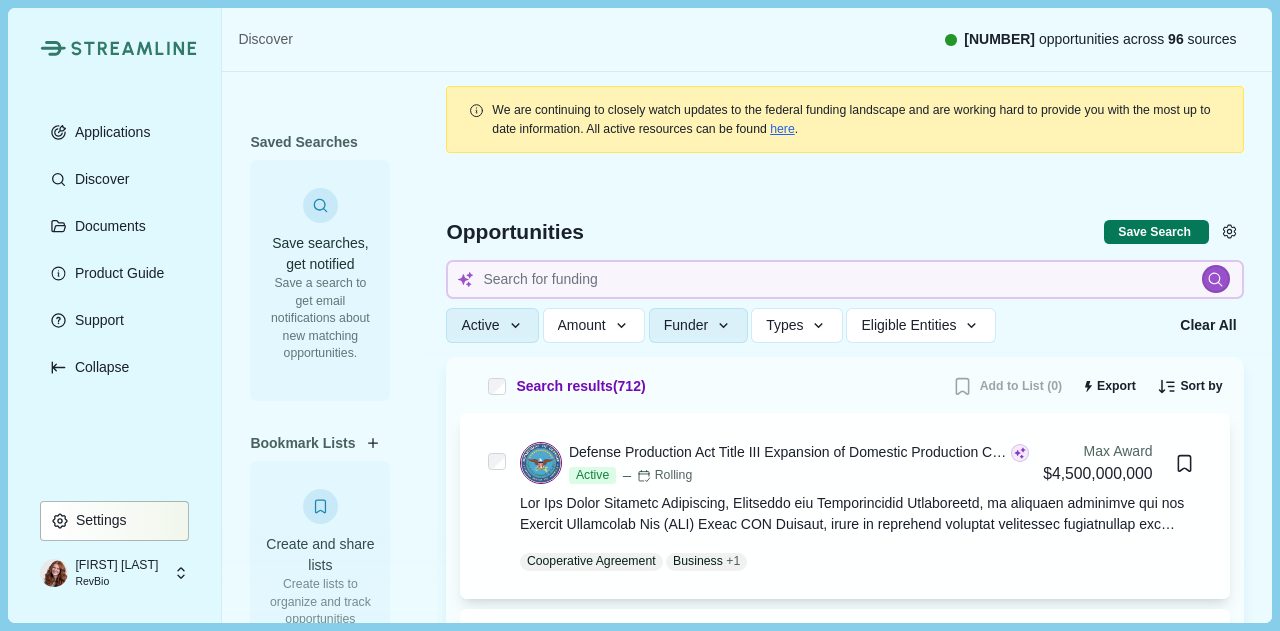 type 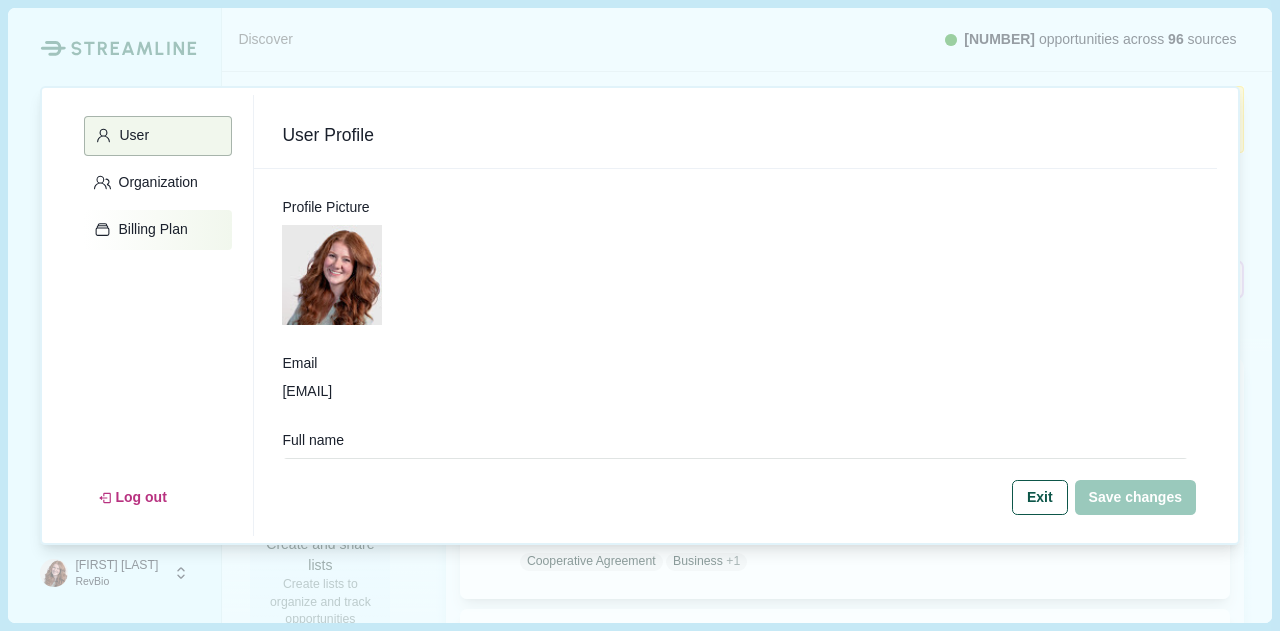 click on "Billing Plan" at bounding box center (150, 229) 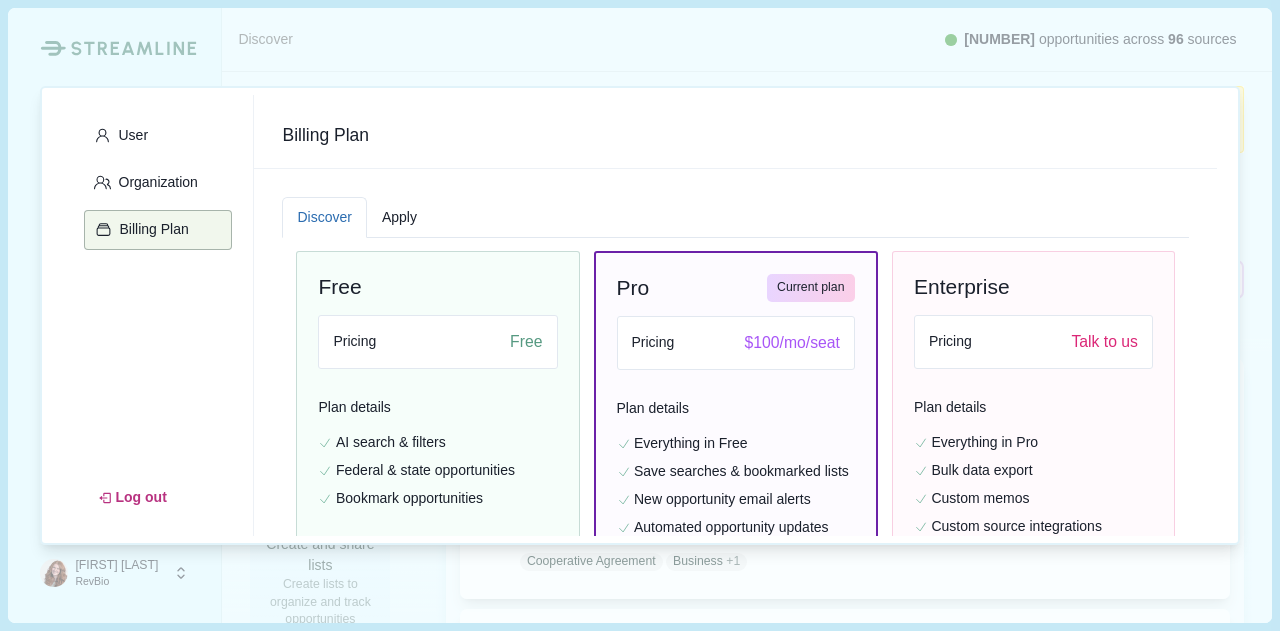 scroll, scrollTop: 0, scrollLeft: 0, axis: both 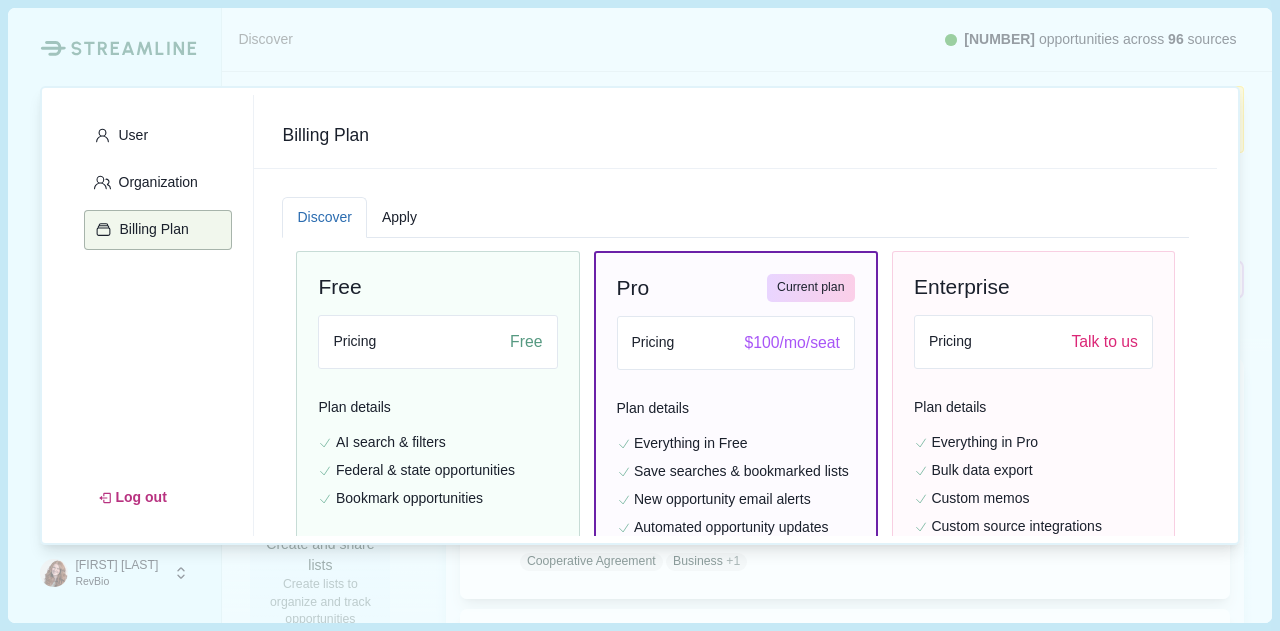 click on "Apply" at bounding box center (399, 217) 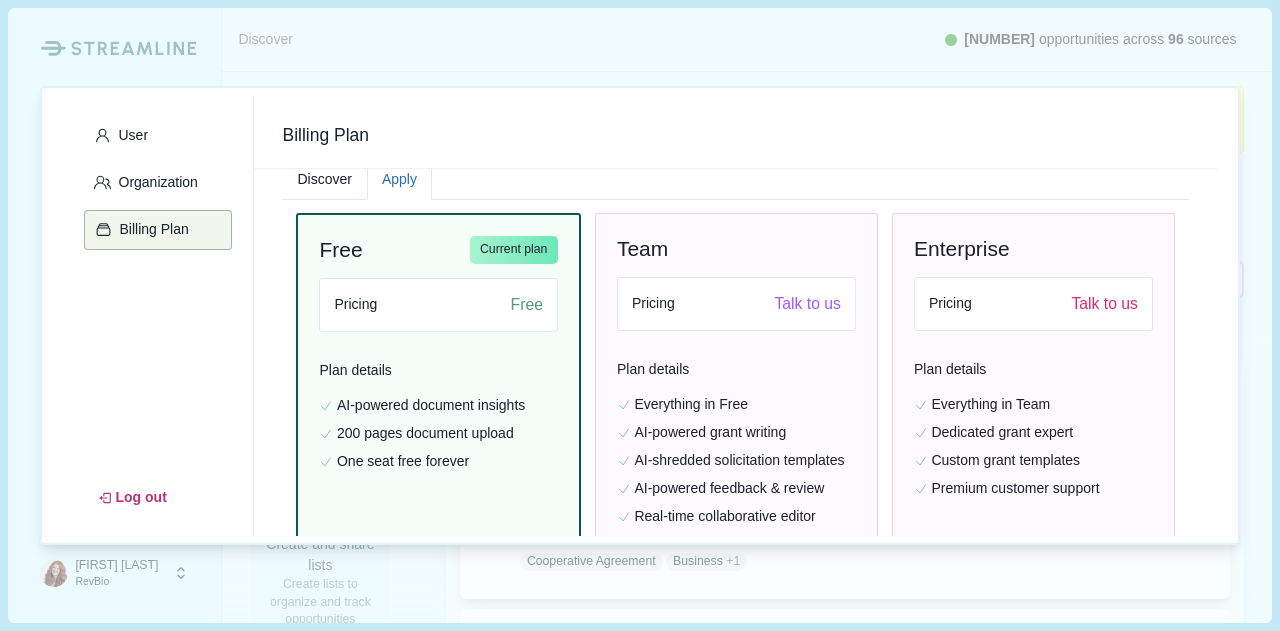 scroll, scrollTop: 0, scrollLeft: 0, axis: both 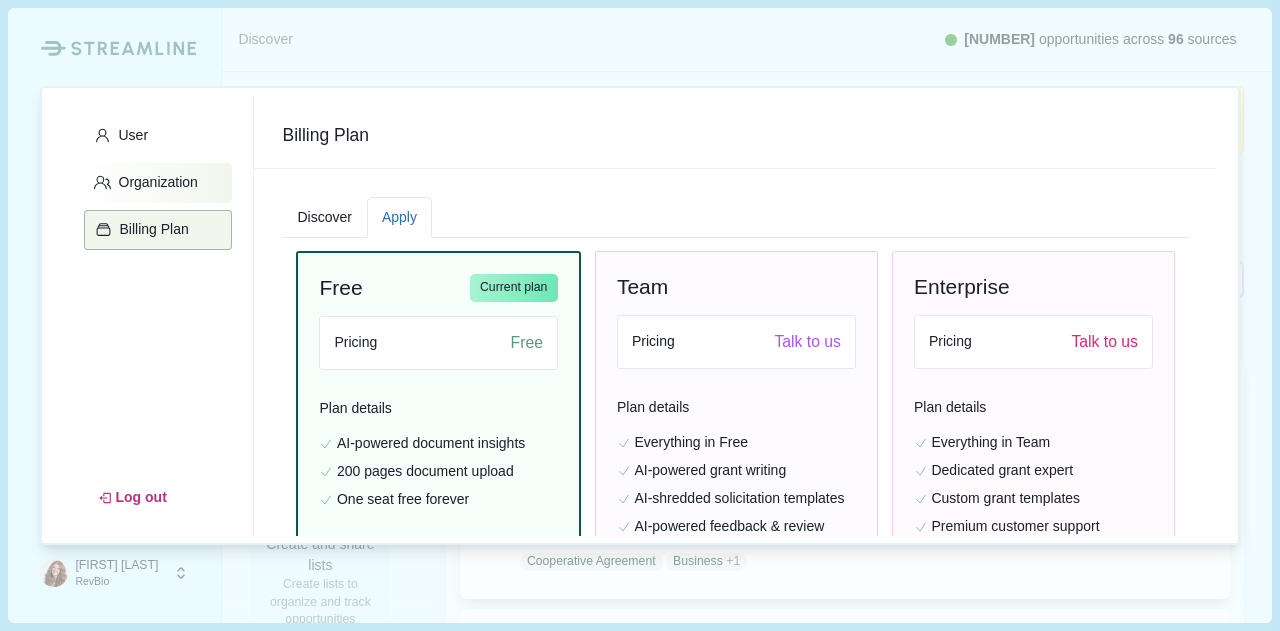 click on "Organization" at bounding box center [155, 182] 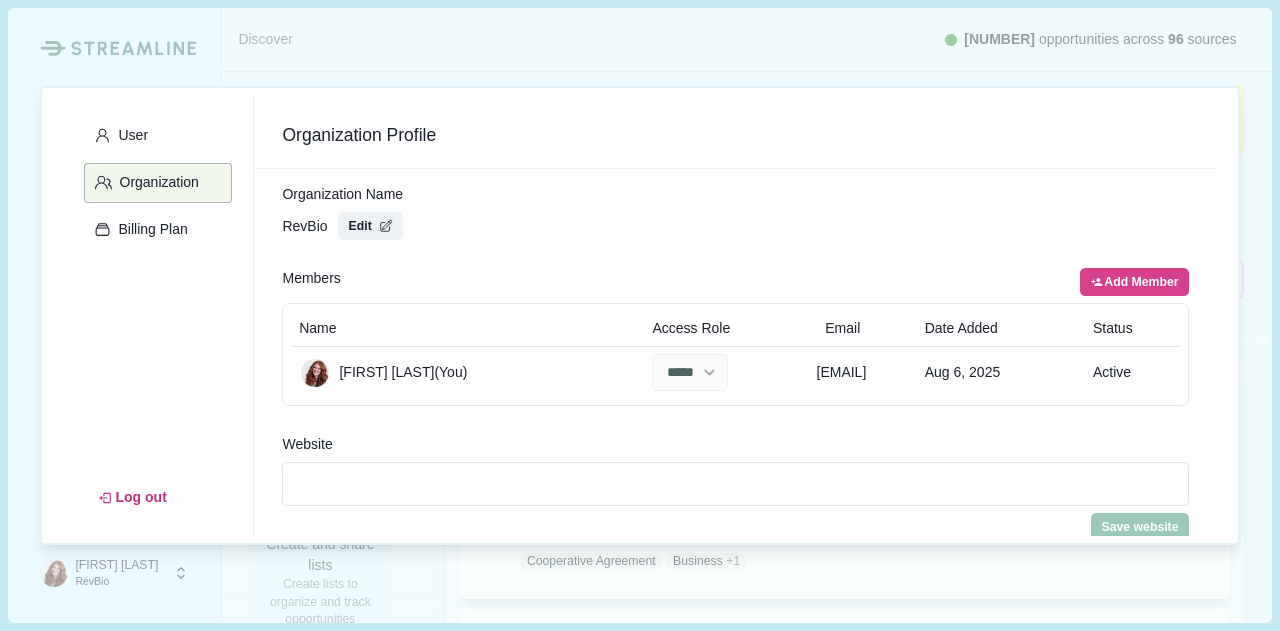 scroll, scrollTop: 16, scrollLeft: 0, axis: vertical 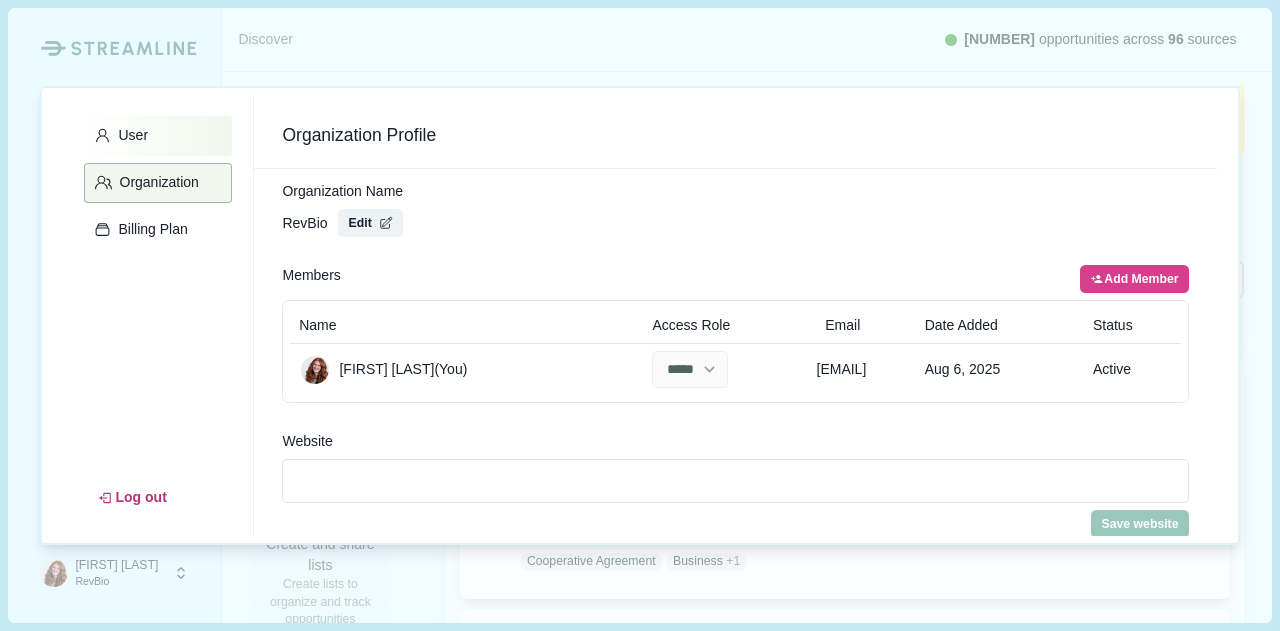 click on "User" at bounding box center [158, 136] 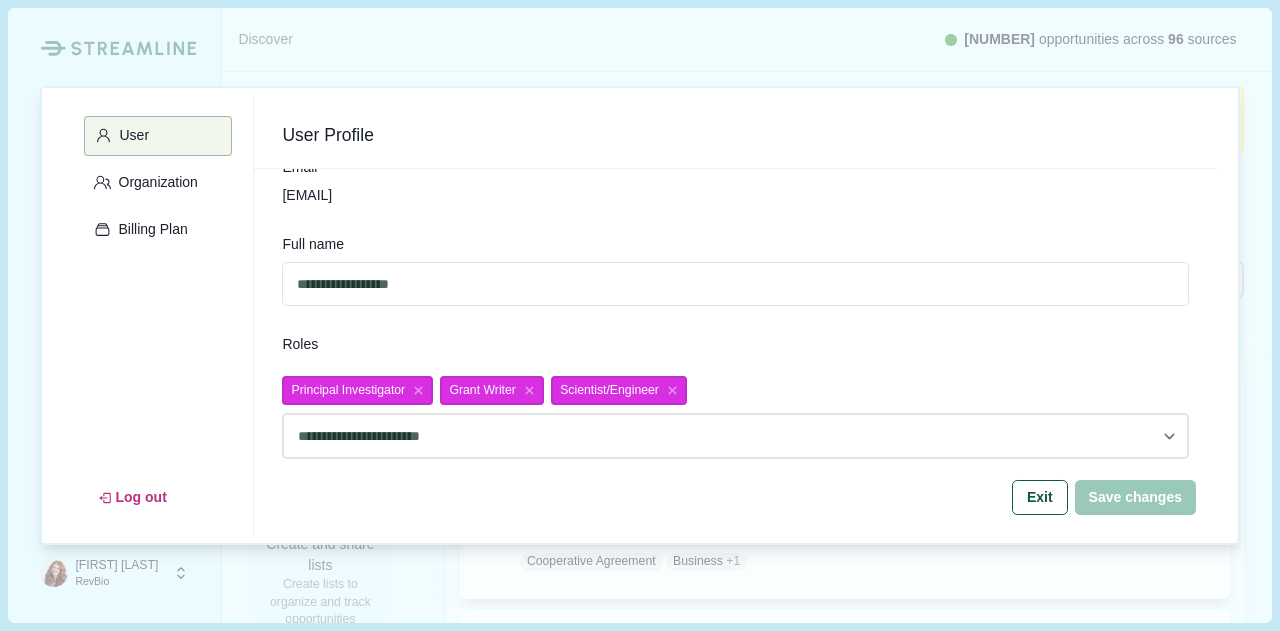 scroll, scrollTop: 0, scrollLeft: 0, axis: both 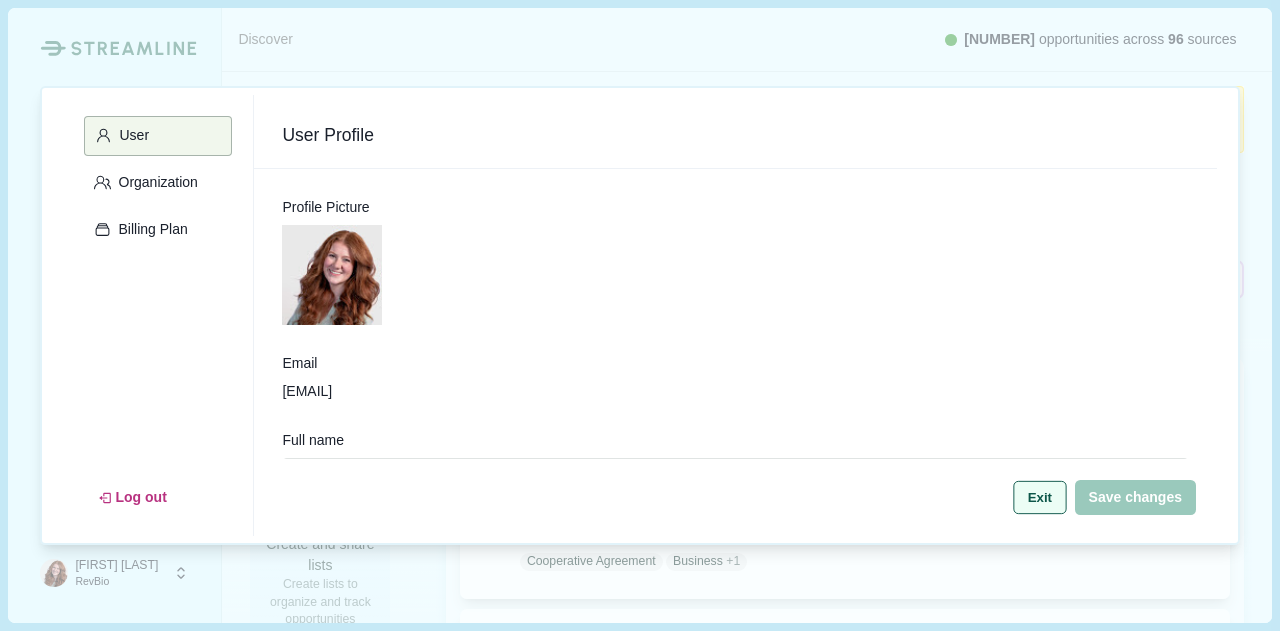 click on "Exit" at bounding box center (1039, 497) 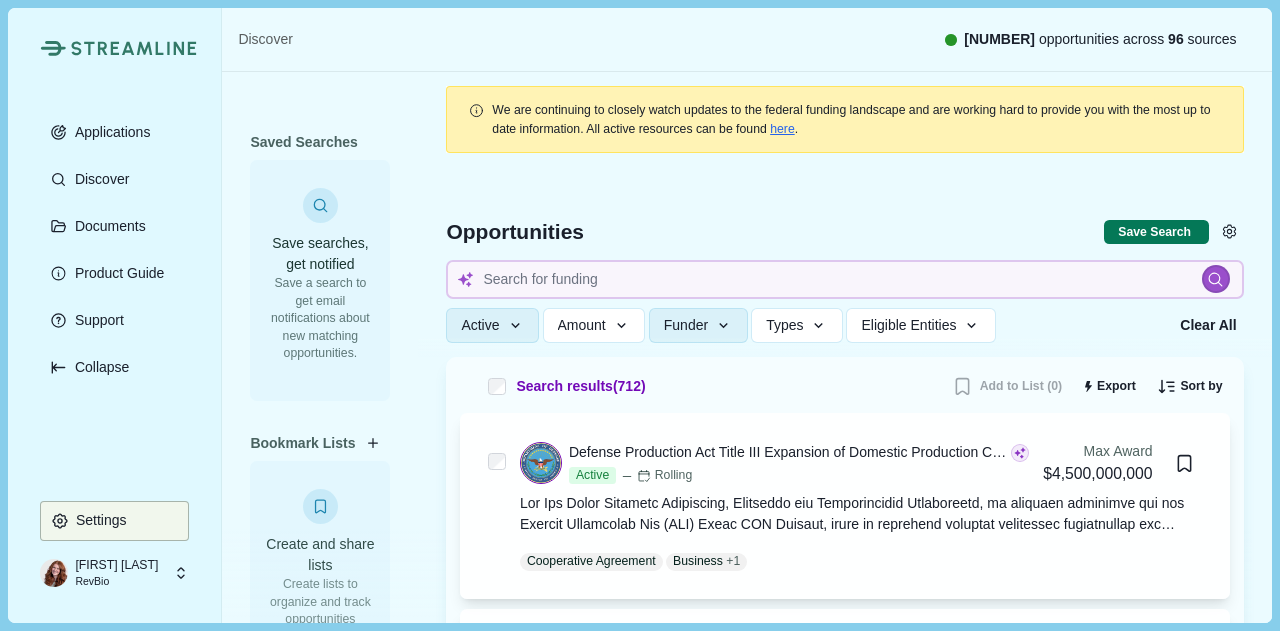 type 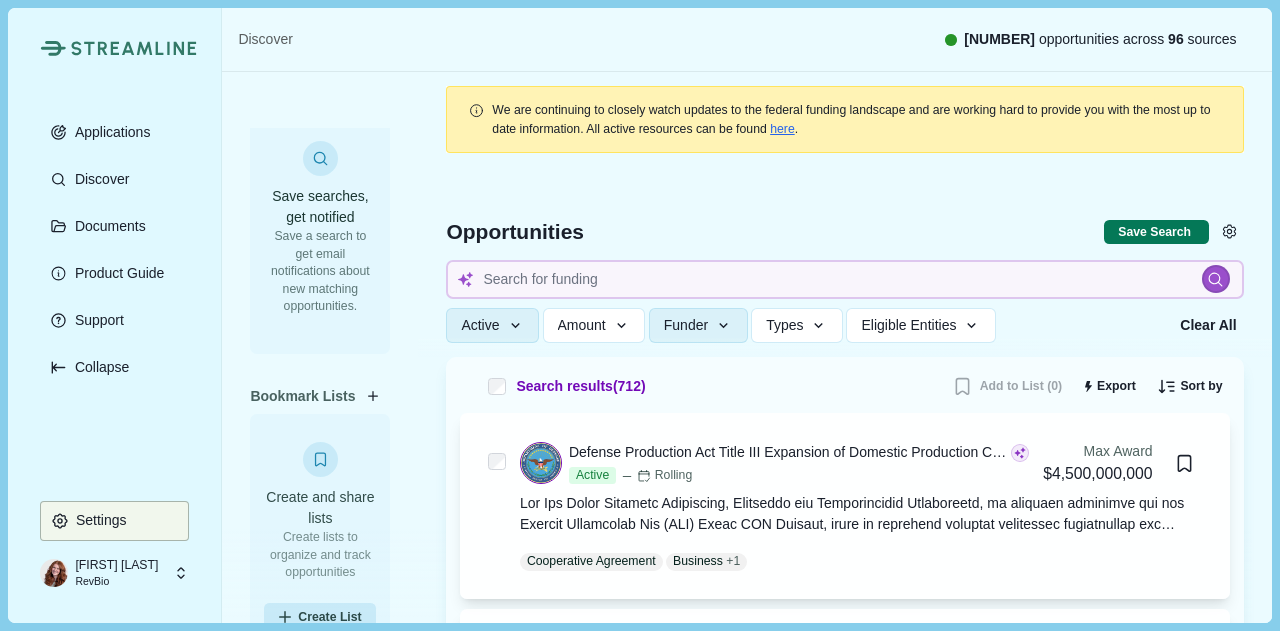 scroll, scrollTop: 72, scrollLeft: 0, axis: vertical 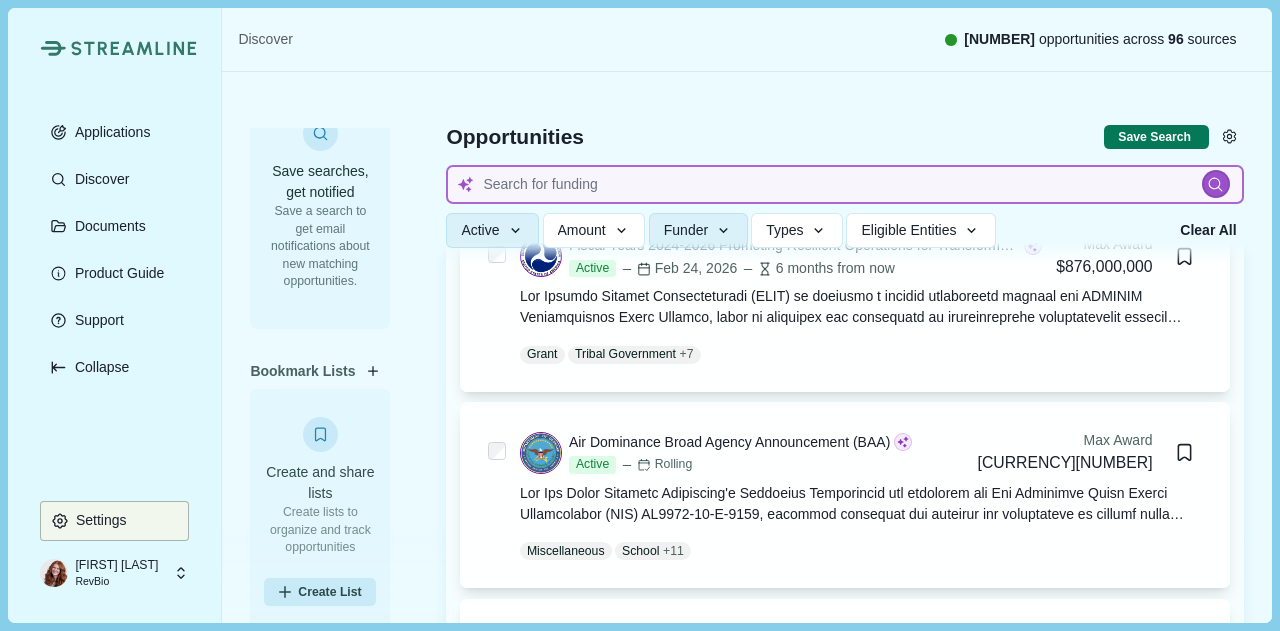 click at bounding box center (844, 184) 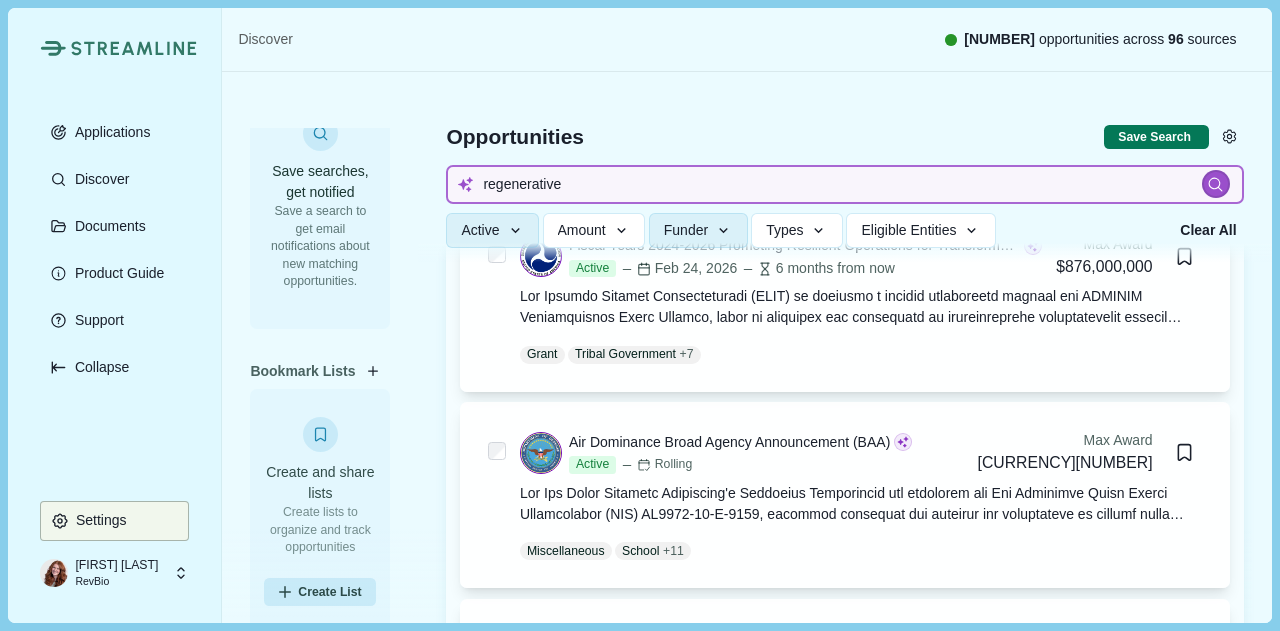 type on "regenerative" 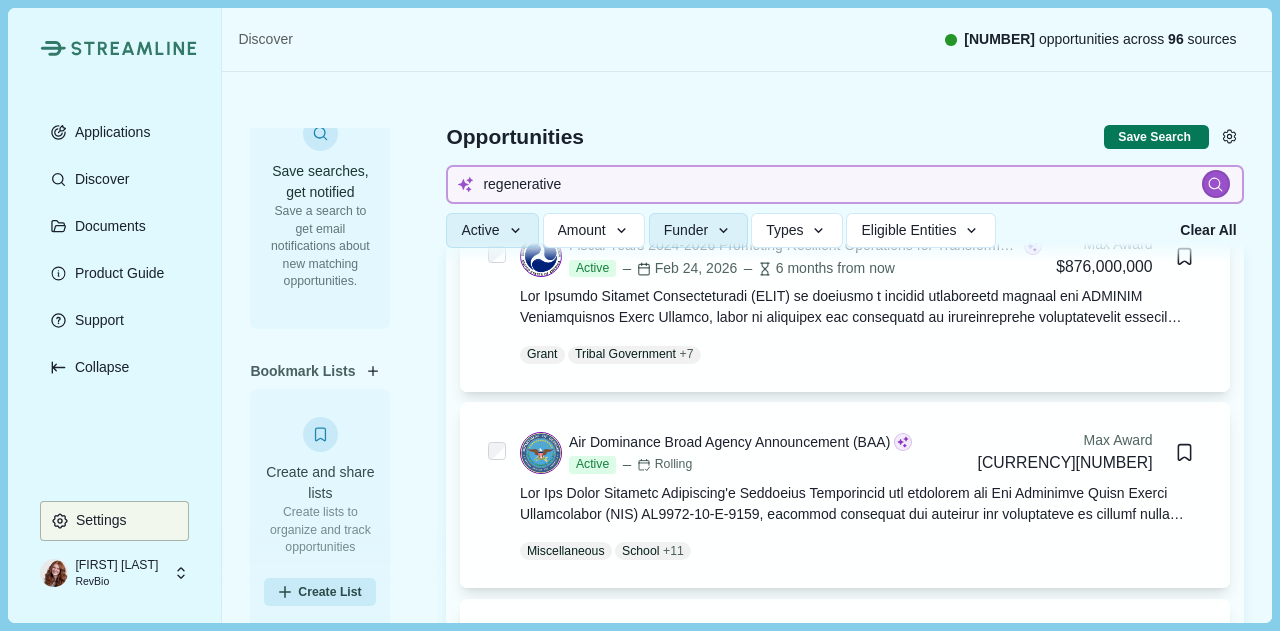 type 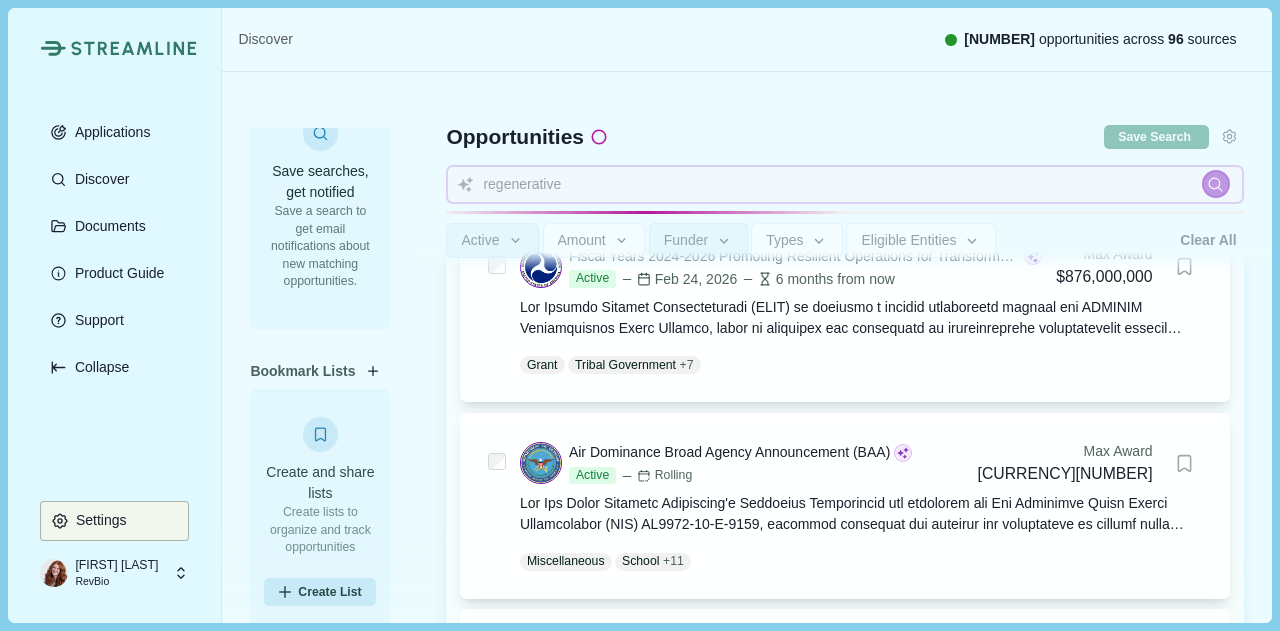 scroll, scrollTop: 610, scrollLeft: 0, axis: vertical 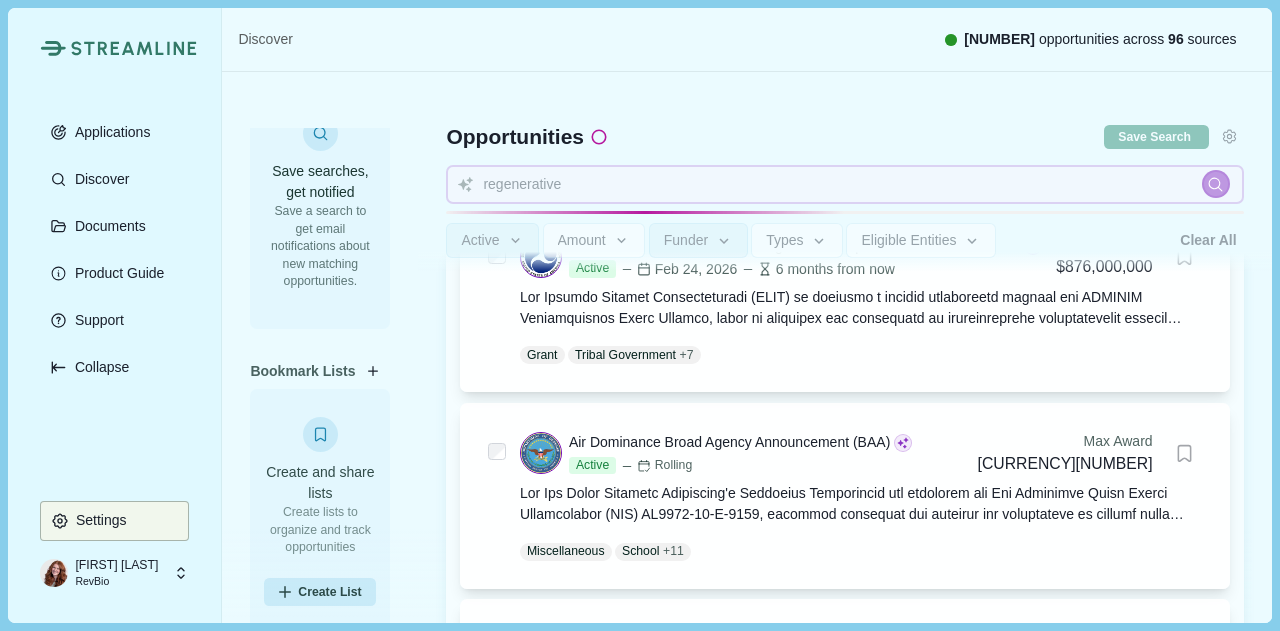 type 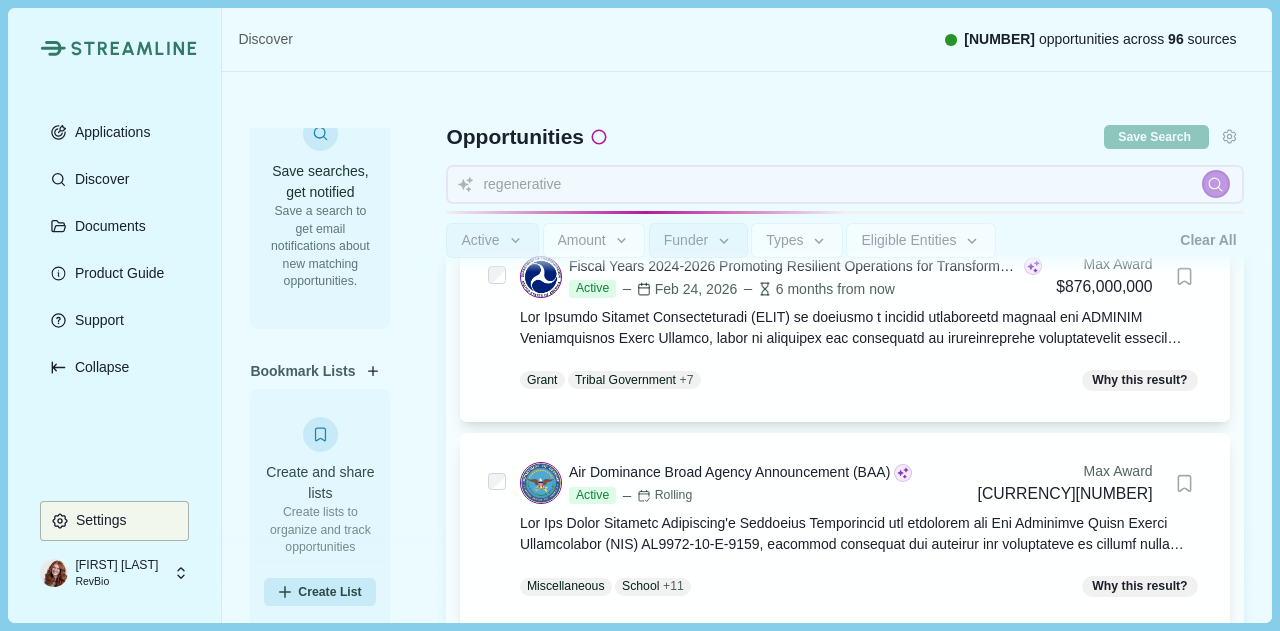 type 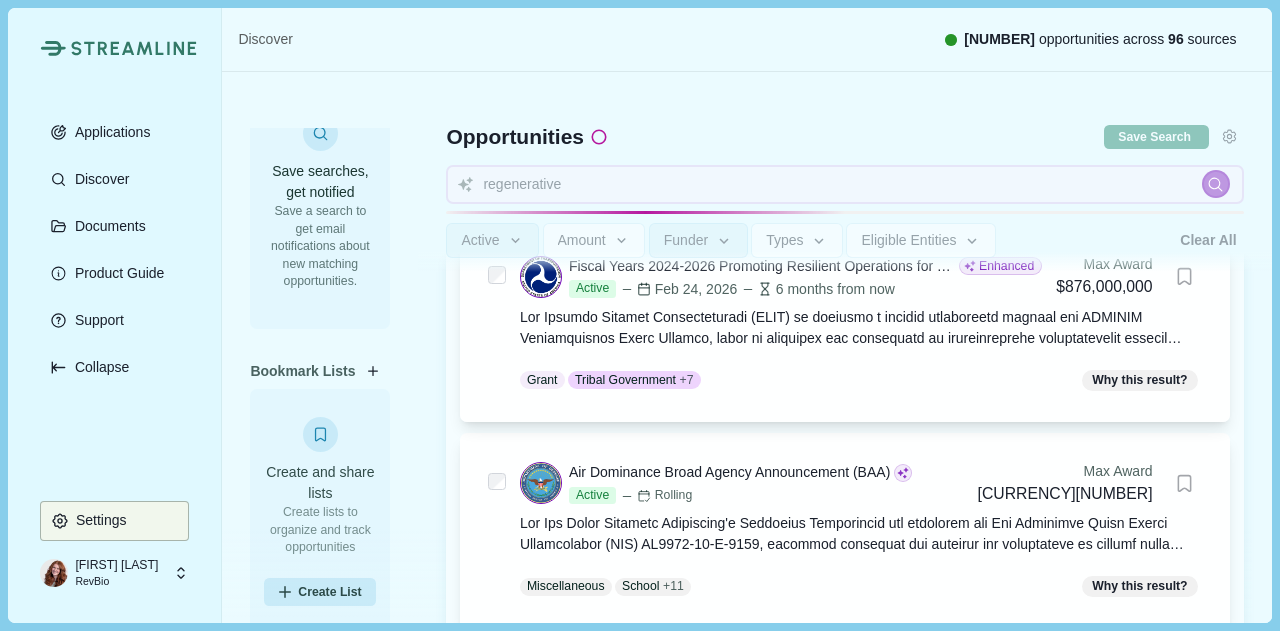 scroll, scrollTop: 308, scrollLeft: 0, axis: vertical 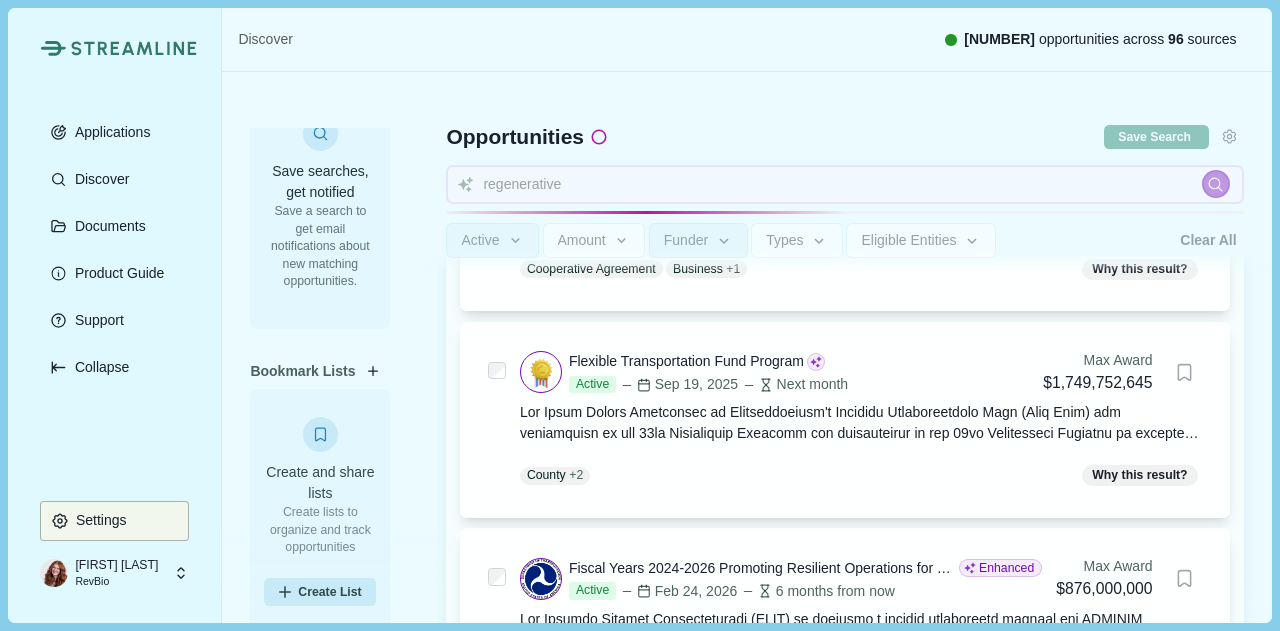 type 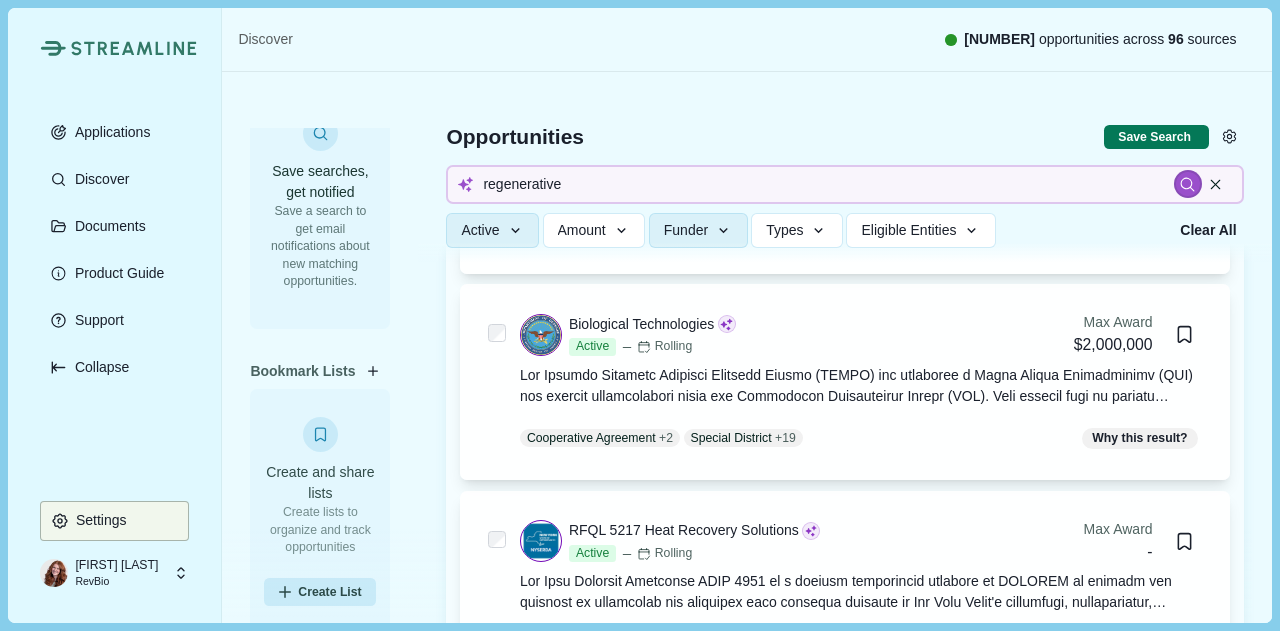 scroll, scrollTop: 311, scrollLeft: 0, axis: vertical 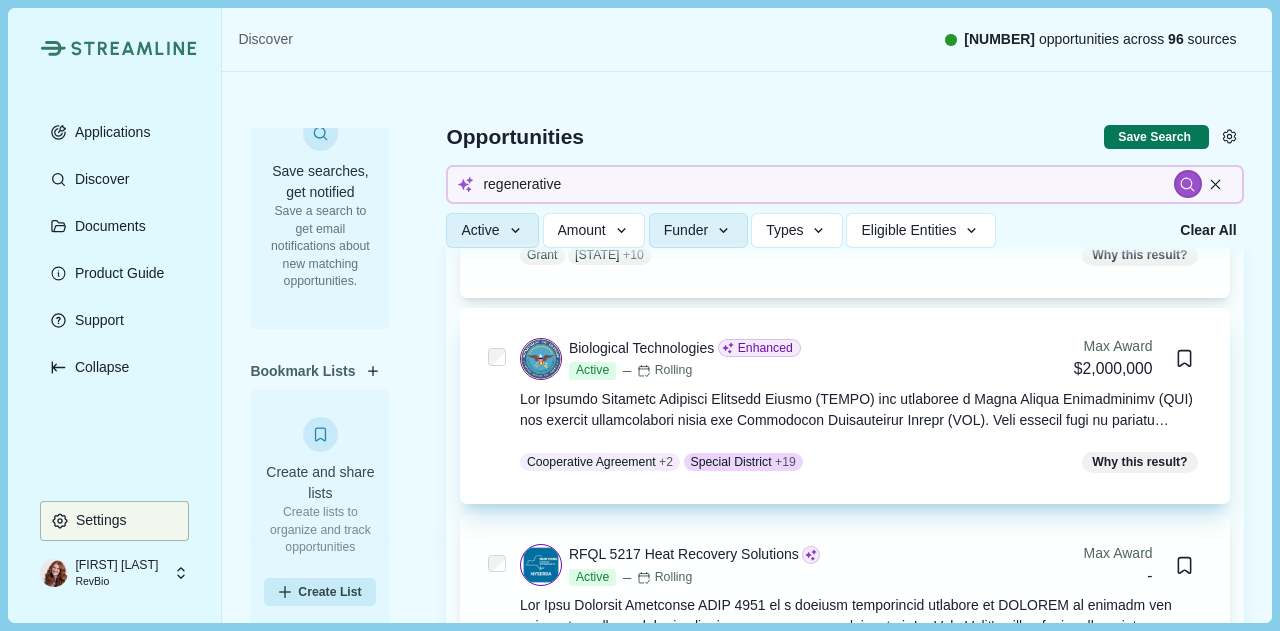 click on "[Cooperative Agreement] + 2 [Special District] + 19 Why this result?" at bounding box center [861, 462] 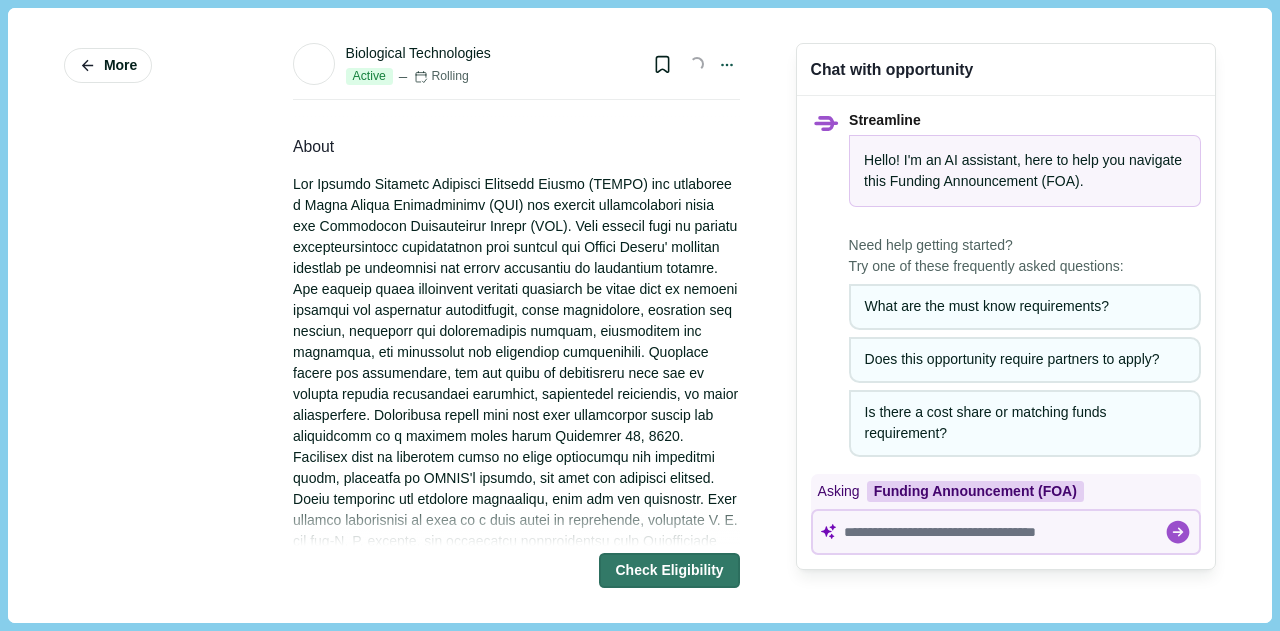 scroll, scrollTop: 0, scrollLeft: 0, axis: both 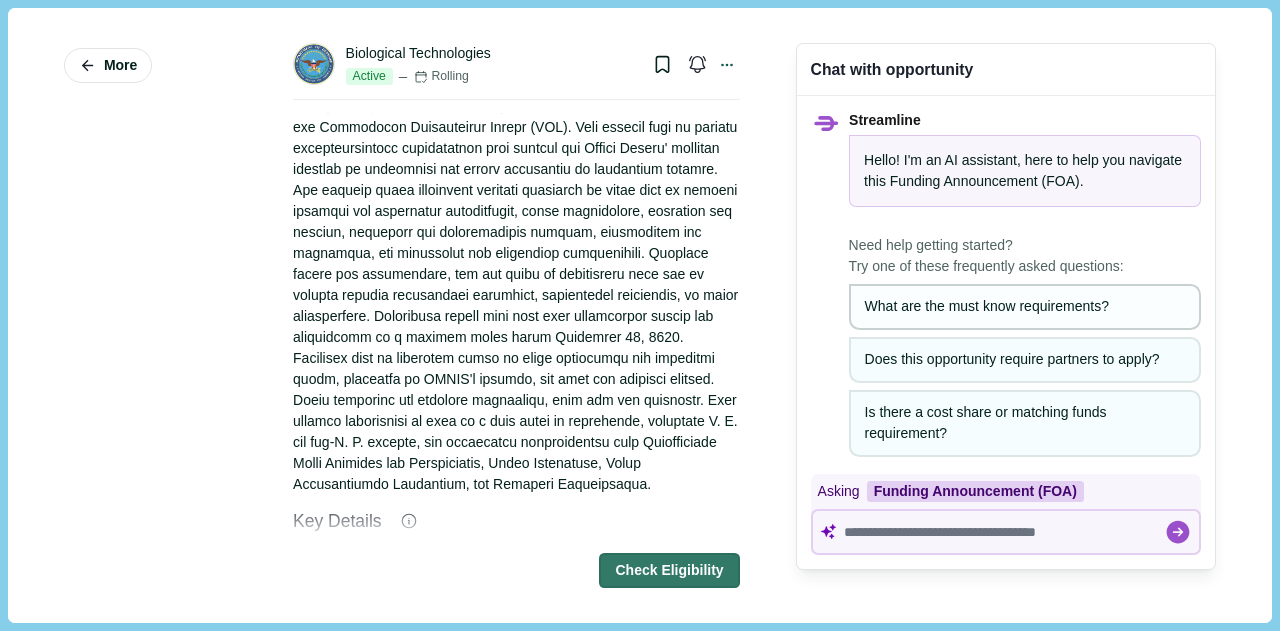 click on "What are the must know requirements?" at bounding box center [1025, 307] 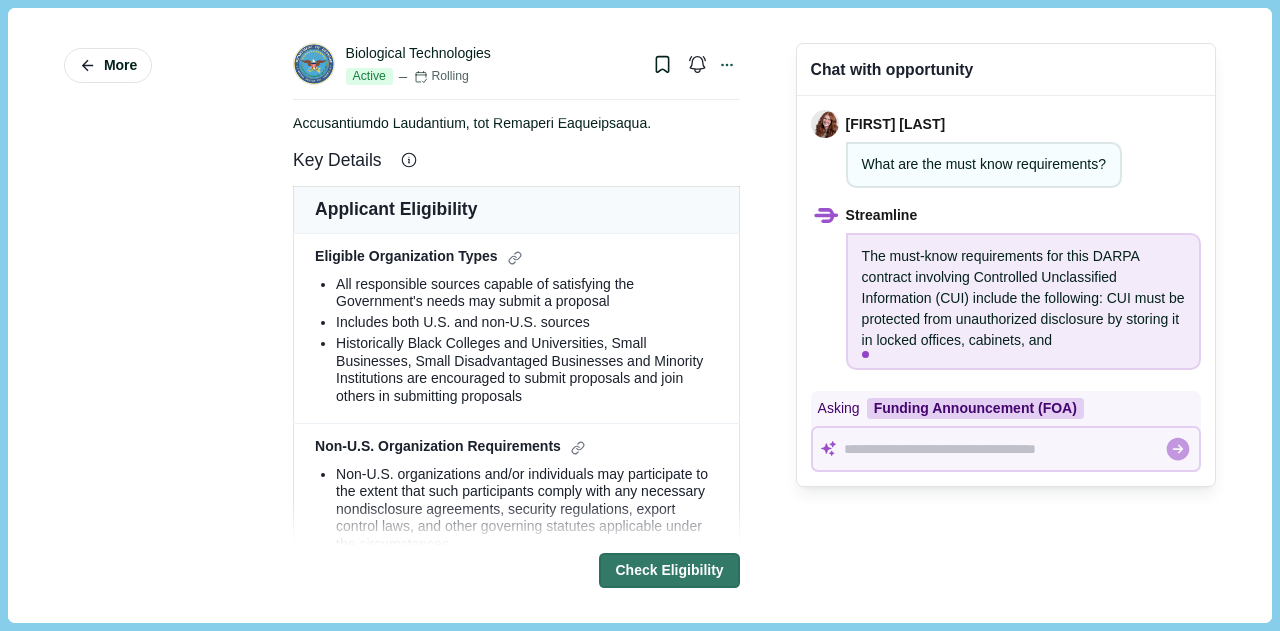 scroll, scrollTop: 484, scrollLeft: 0, axis: vertical 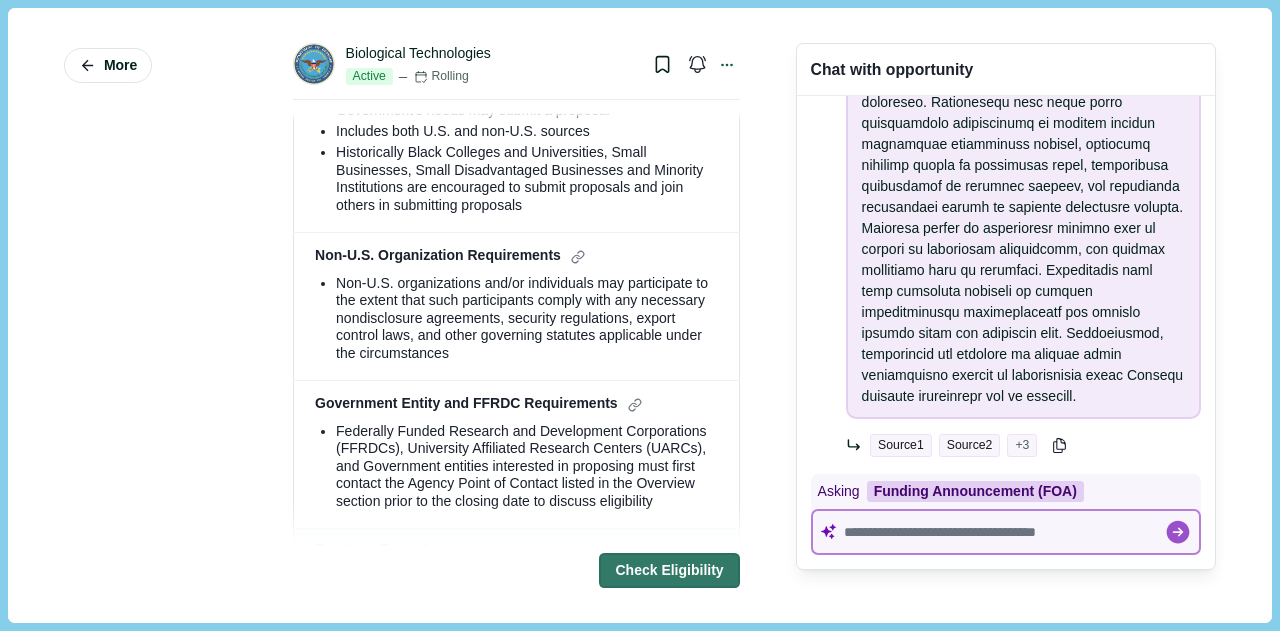 click at bounding box center [1004, 532] 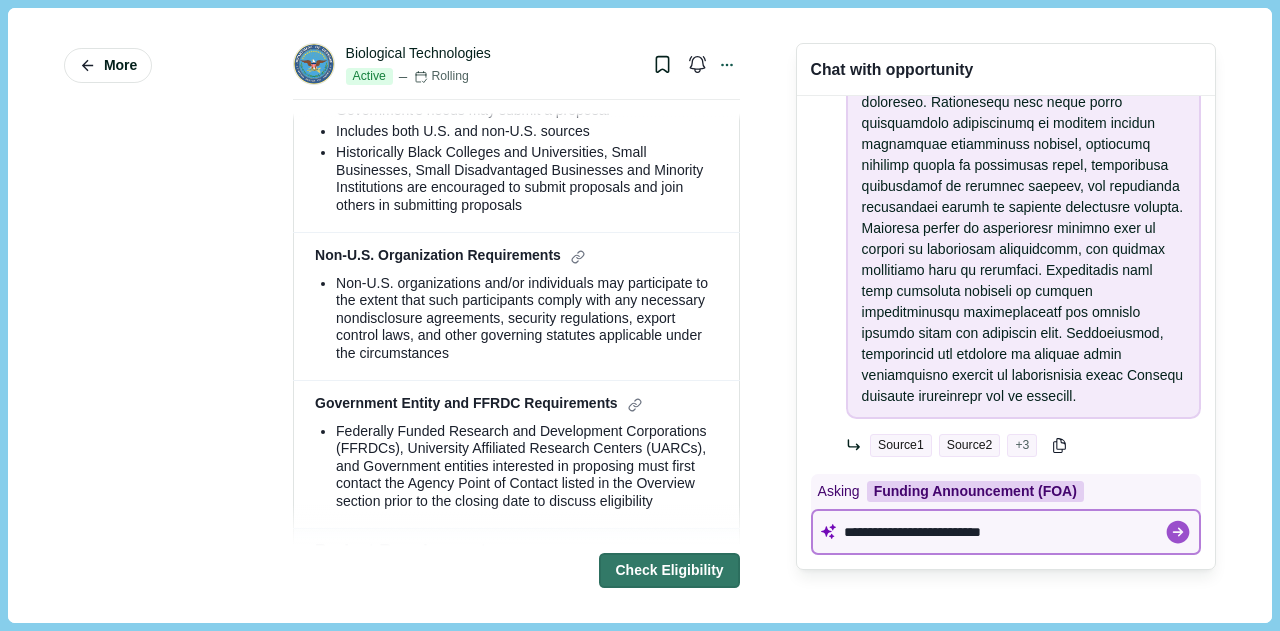 type on "**********" 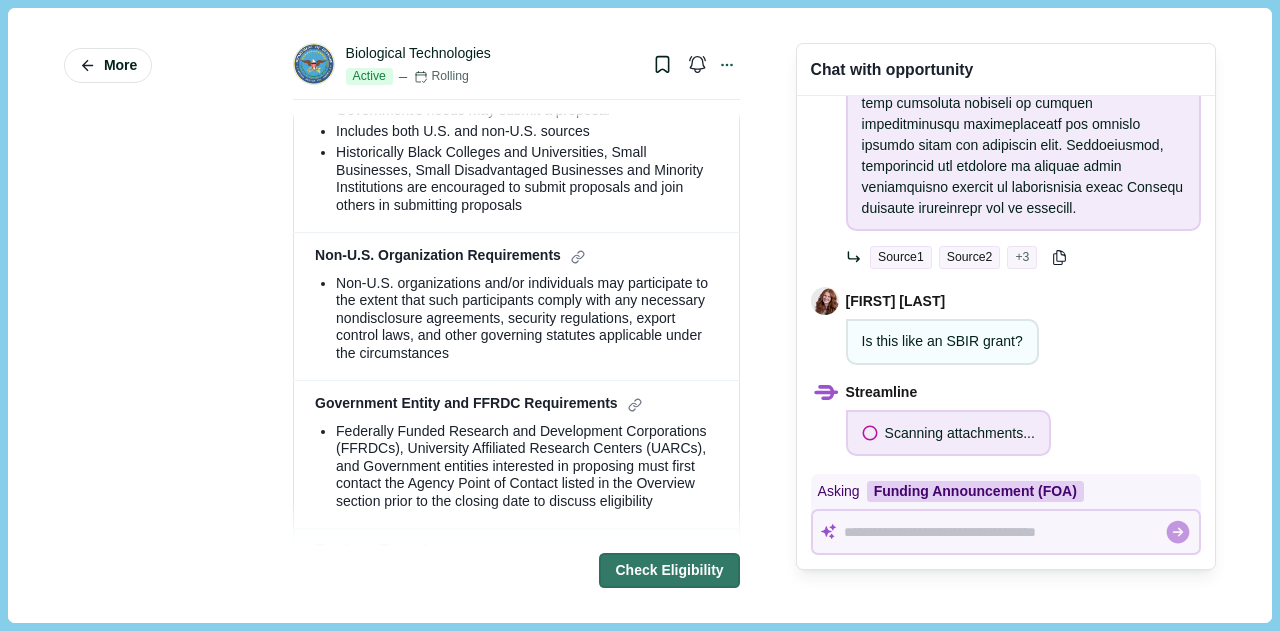 scroll, scrollTop: 554, scrollLeft: 0, axis: vertical 